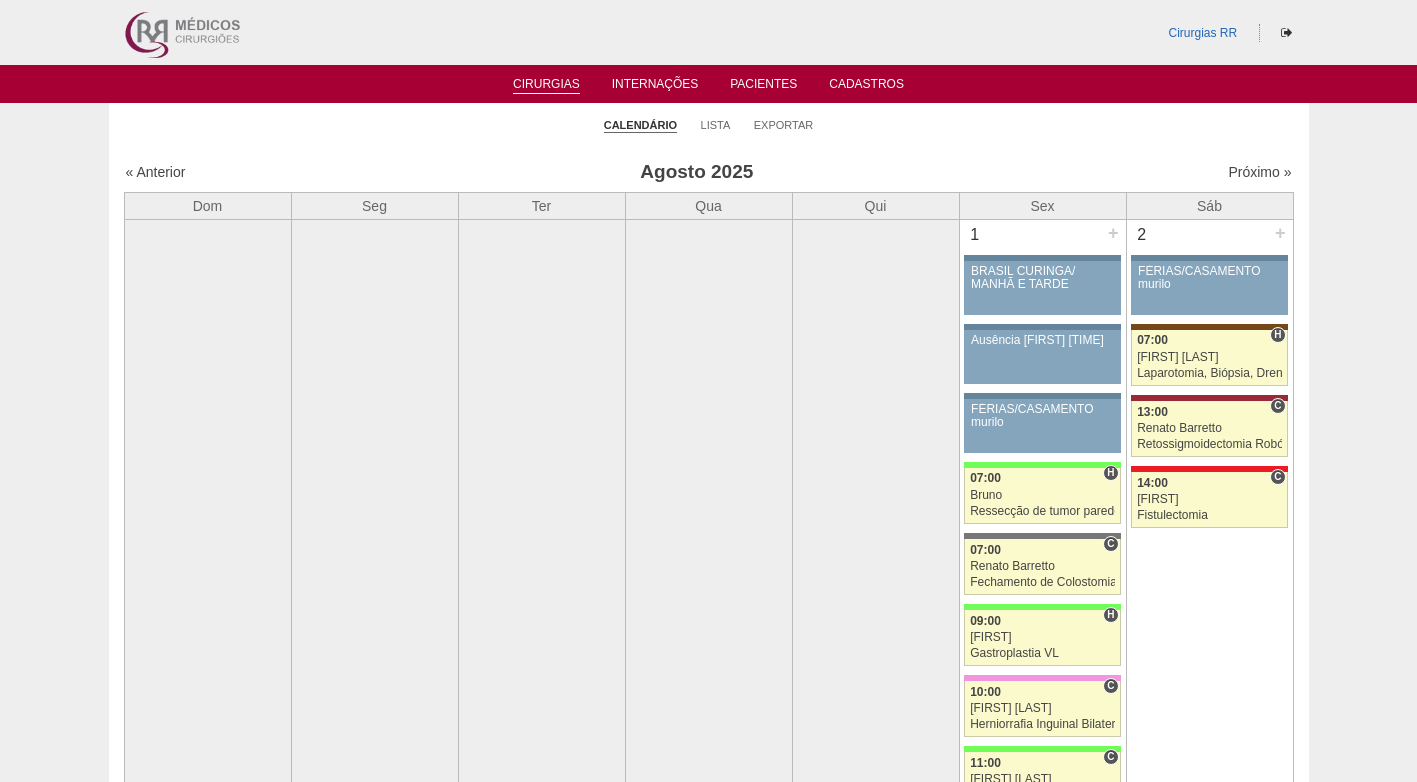 scroll, scrollTop: 0, scrollLeft: 0, axis: both 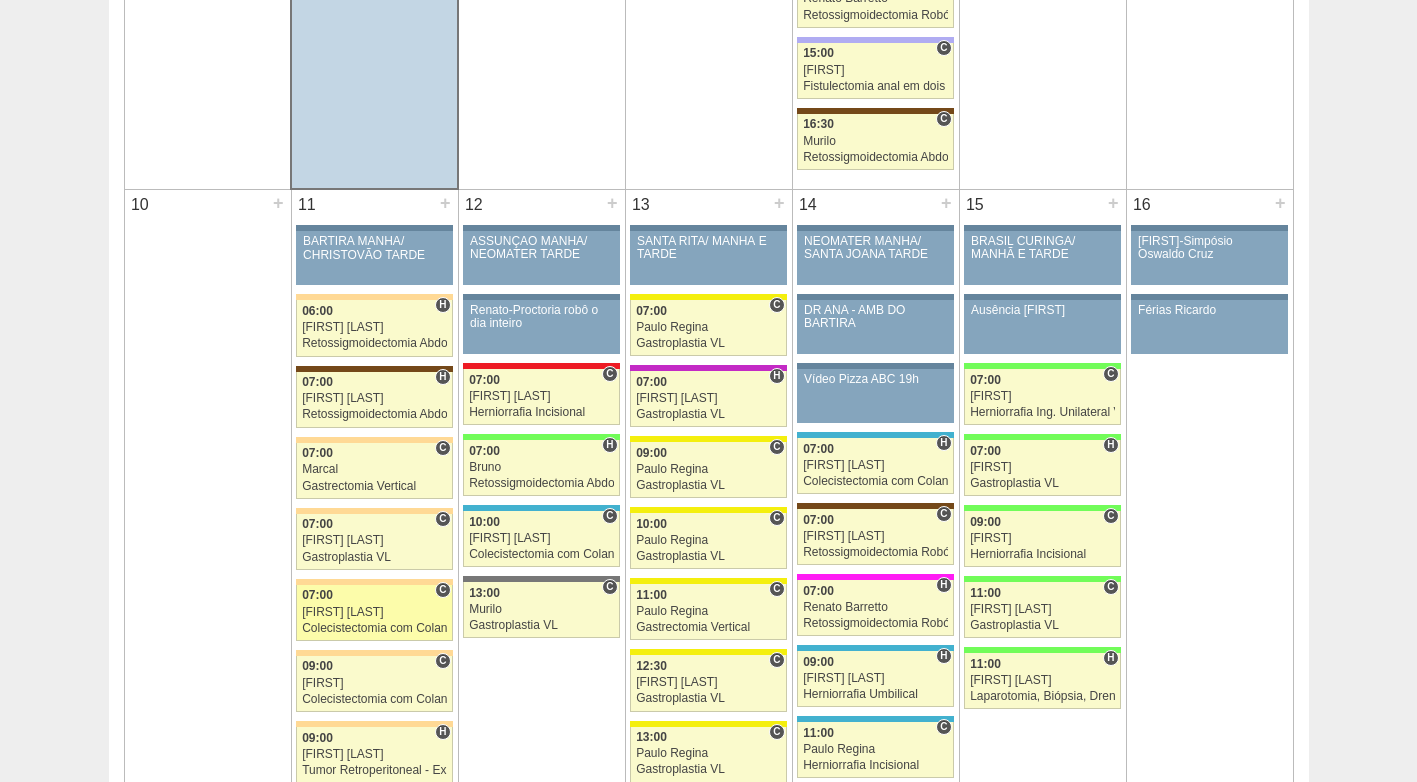 click on "[FIRST] [LAST]" at bounding box center (374, 612) 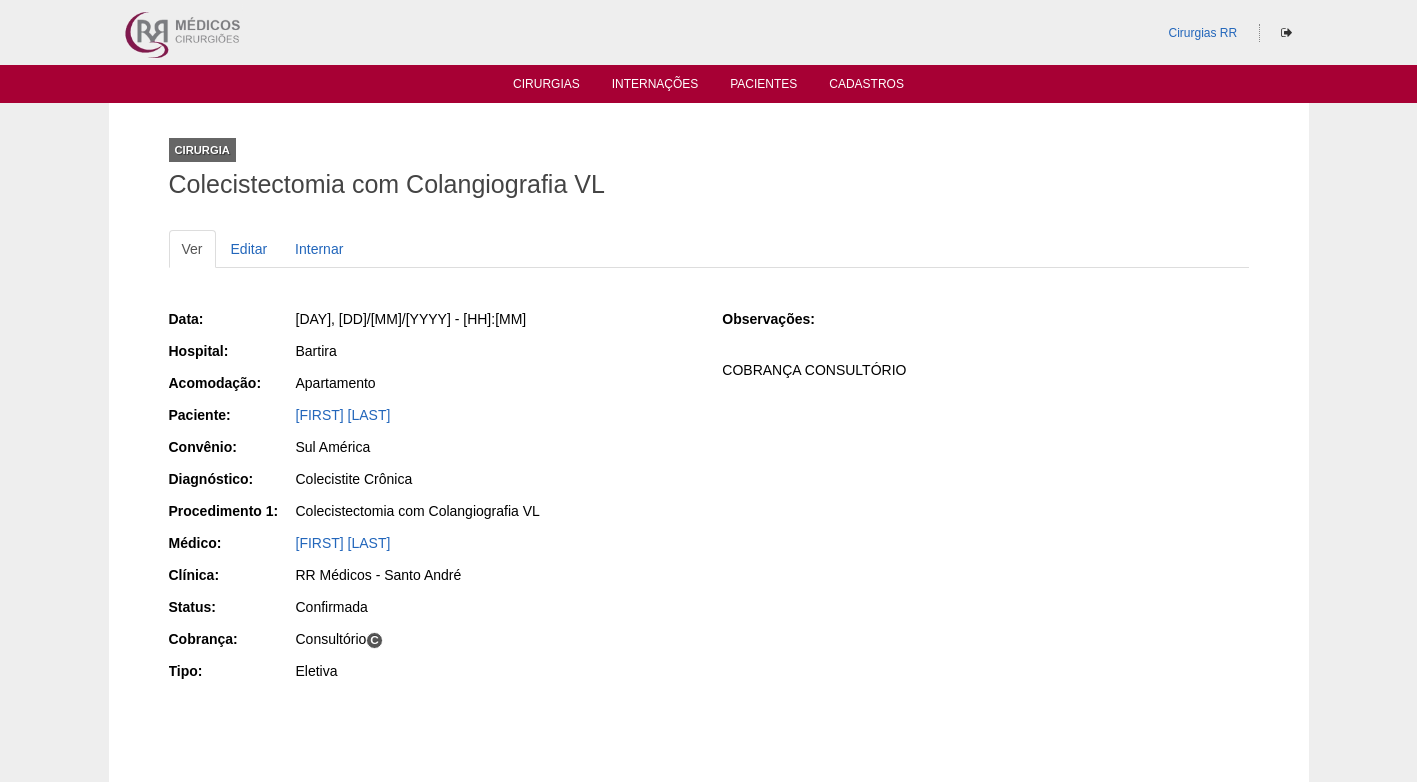 scroll, scrollTop: 0, scrollLeft: 0, axis: both 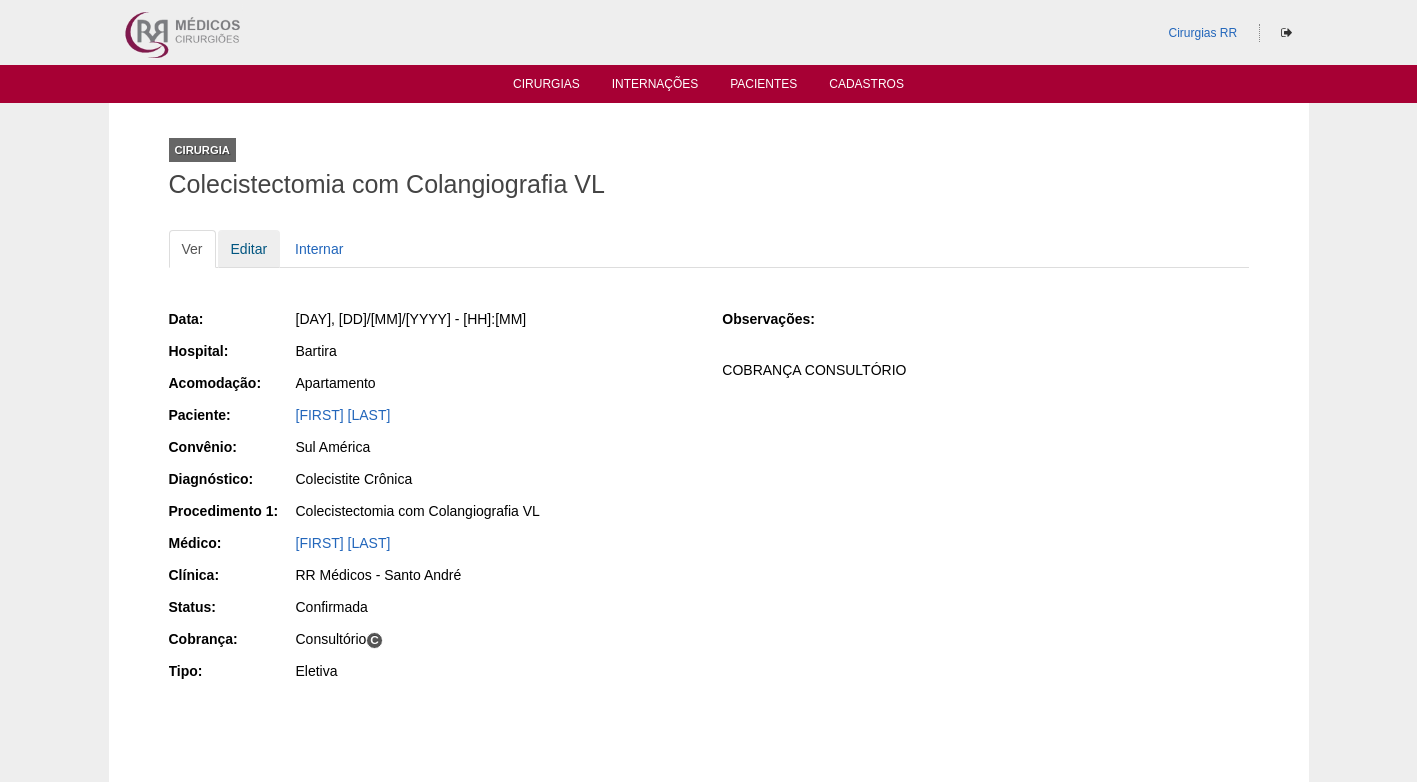 click on "Editar" at bounding box center [249, 249] 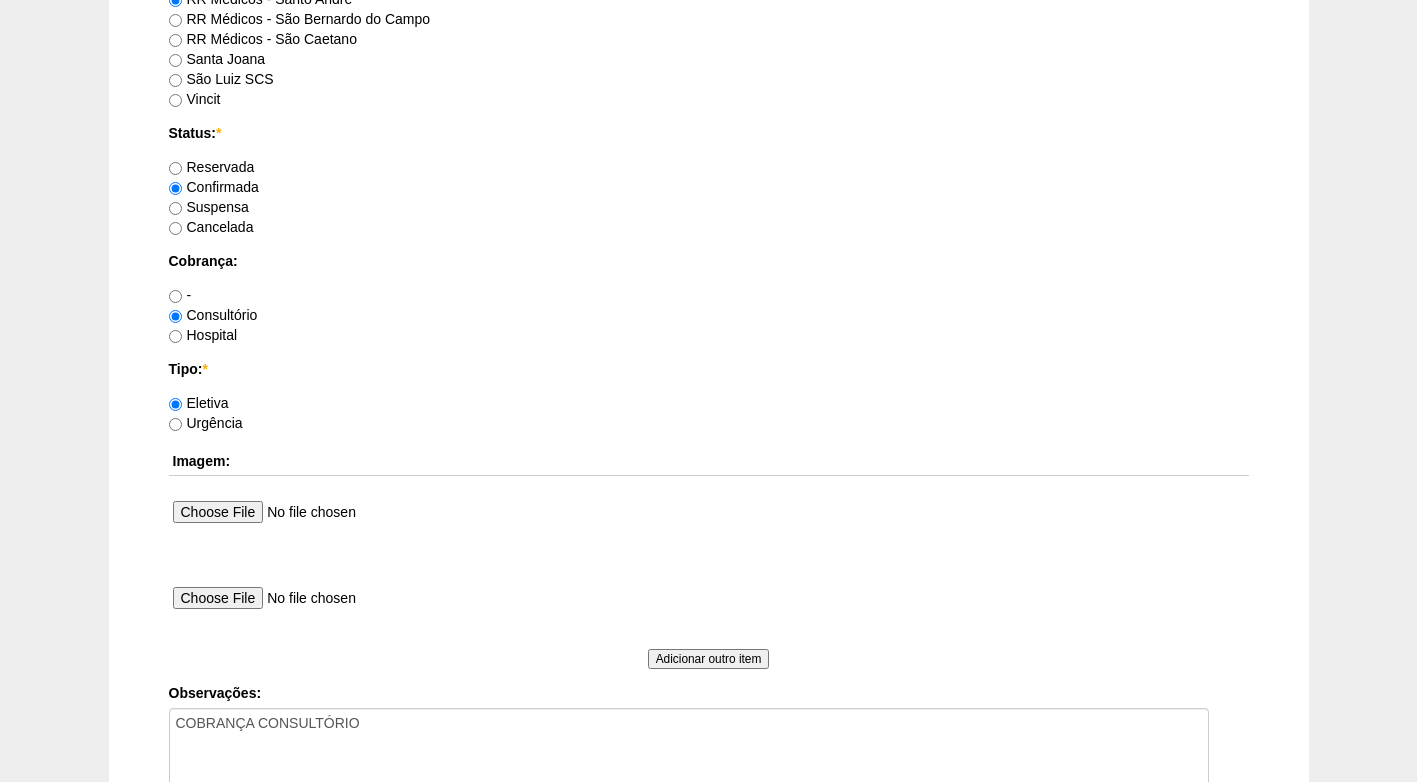 scroll, scrollTop: 1495, scrollLeft: 0, axis: vertical 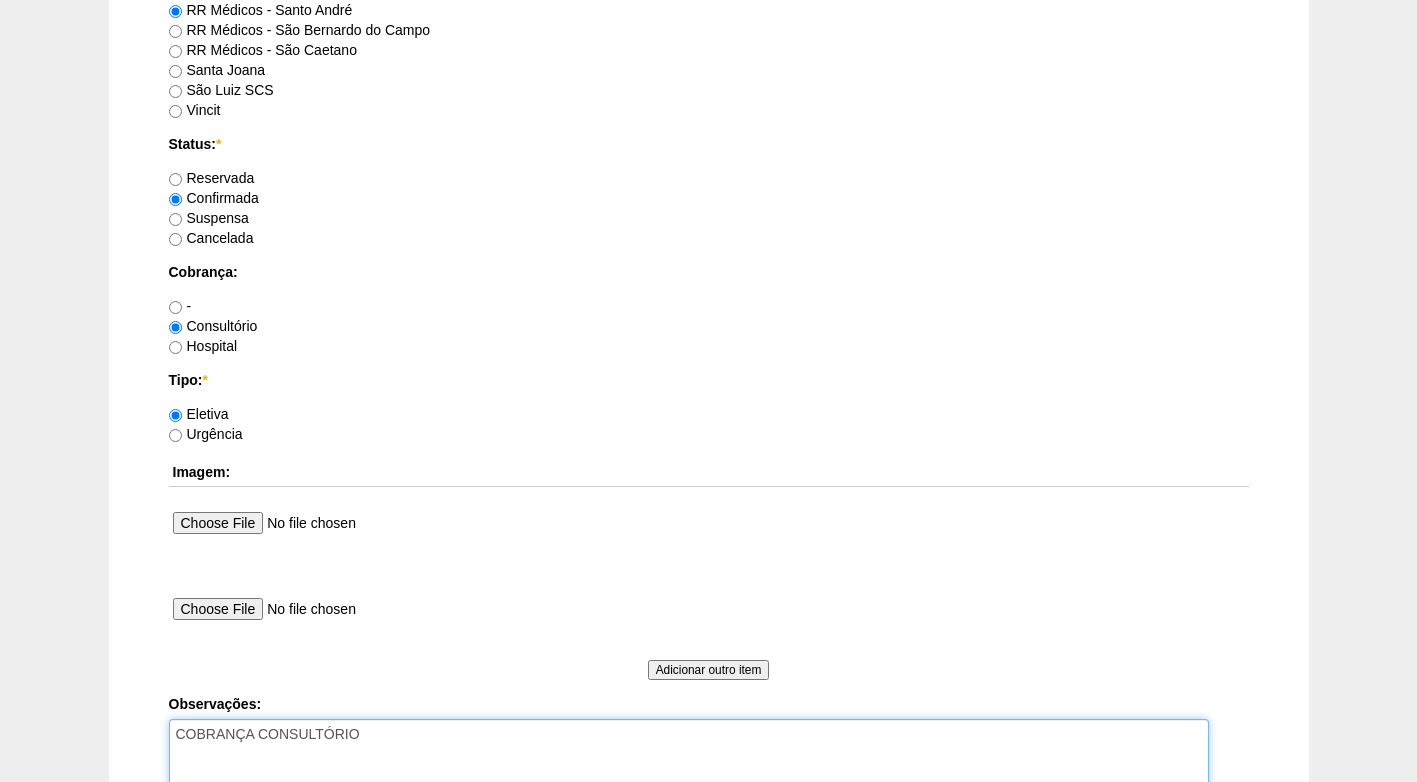 click on "COBRANÇA CONSULTÓRIO" at bounding box center (689, 774) 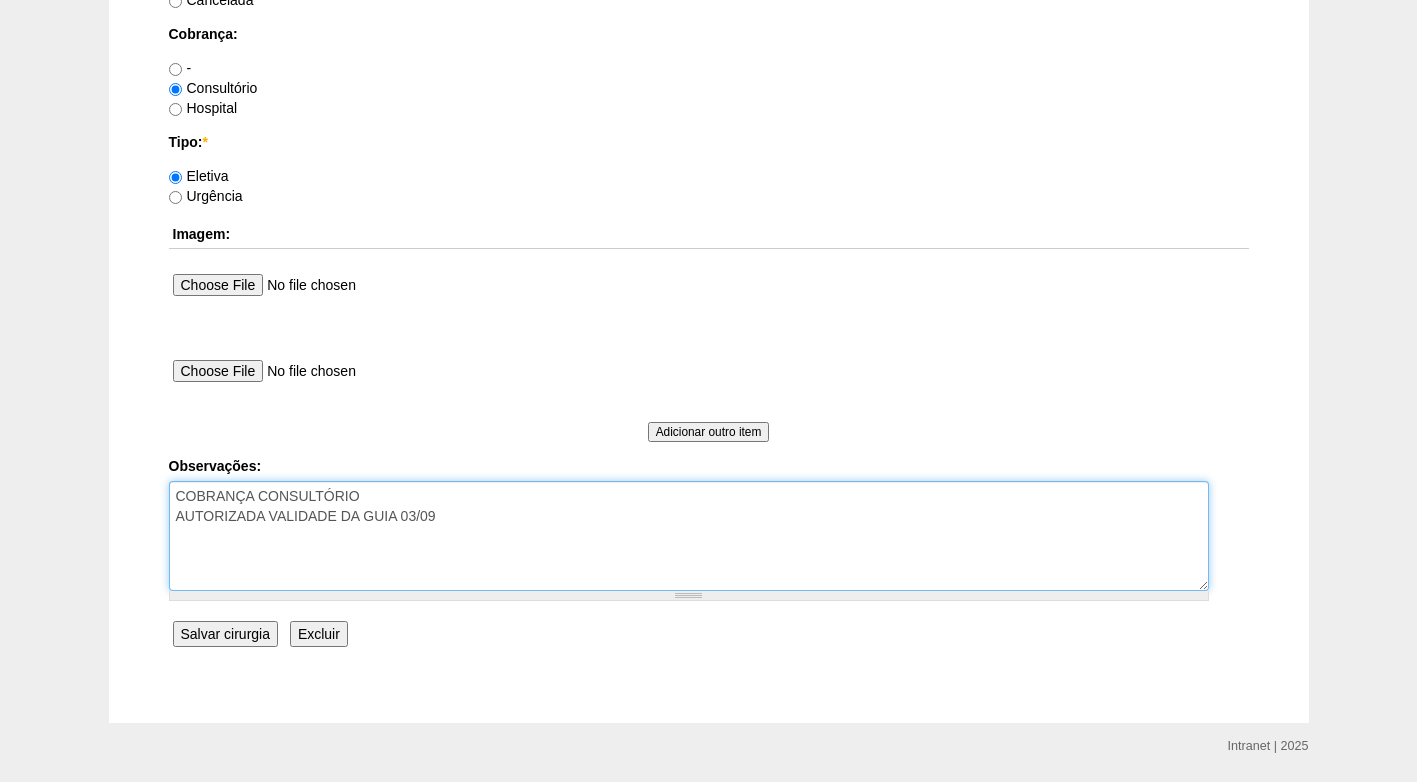 scroll, scrollTop: 1795, scrollLeft: 0, axis: vertical 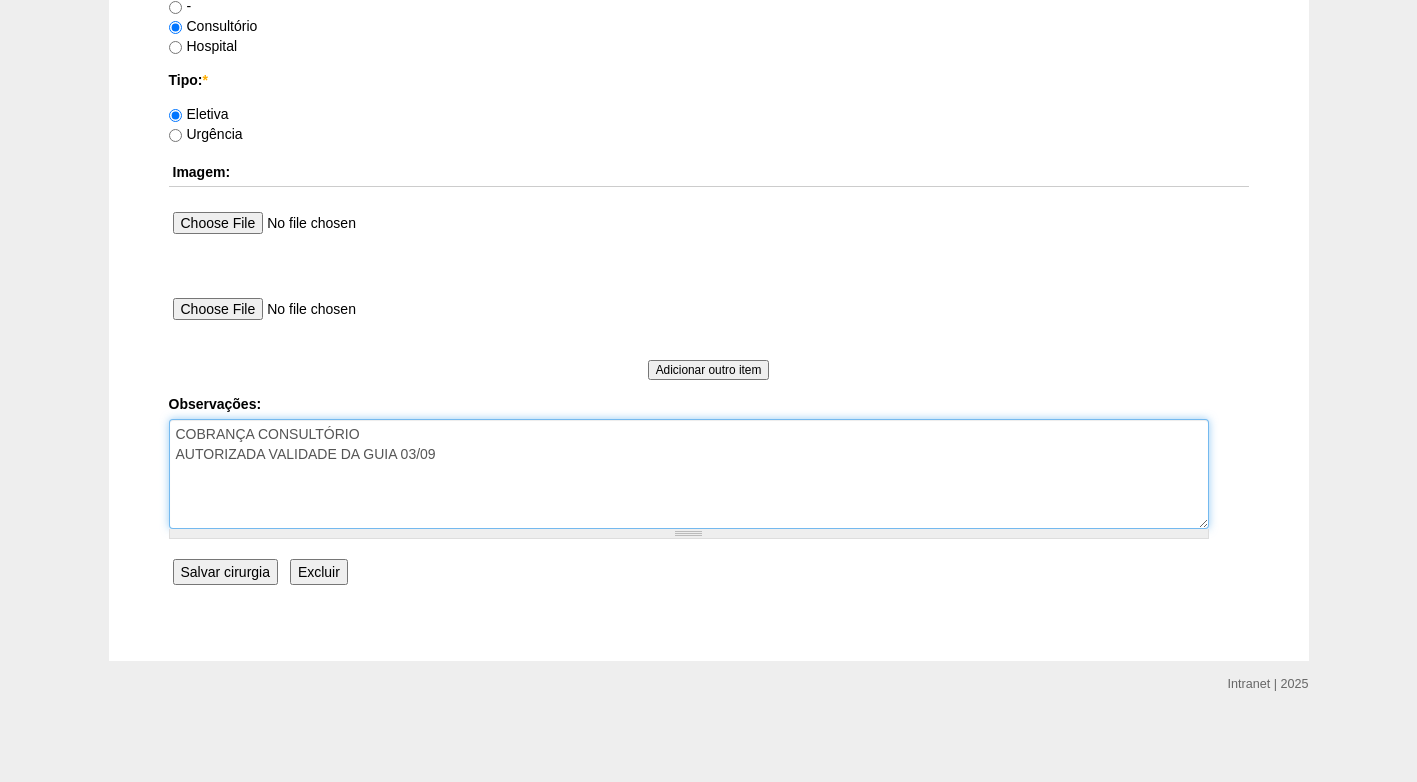 type on "COBRANÇA CONSULTÓRIO
AUTORIZADA VALIDADE DA GUIA 03/09" 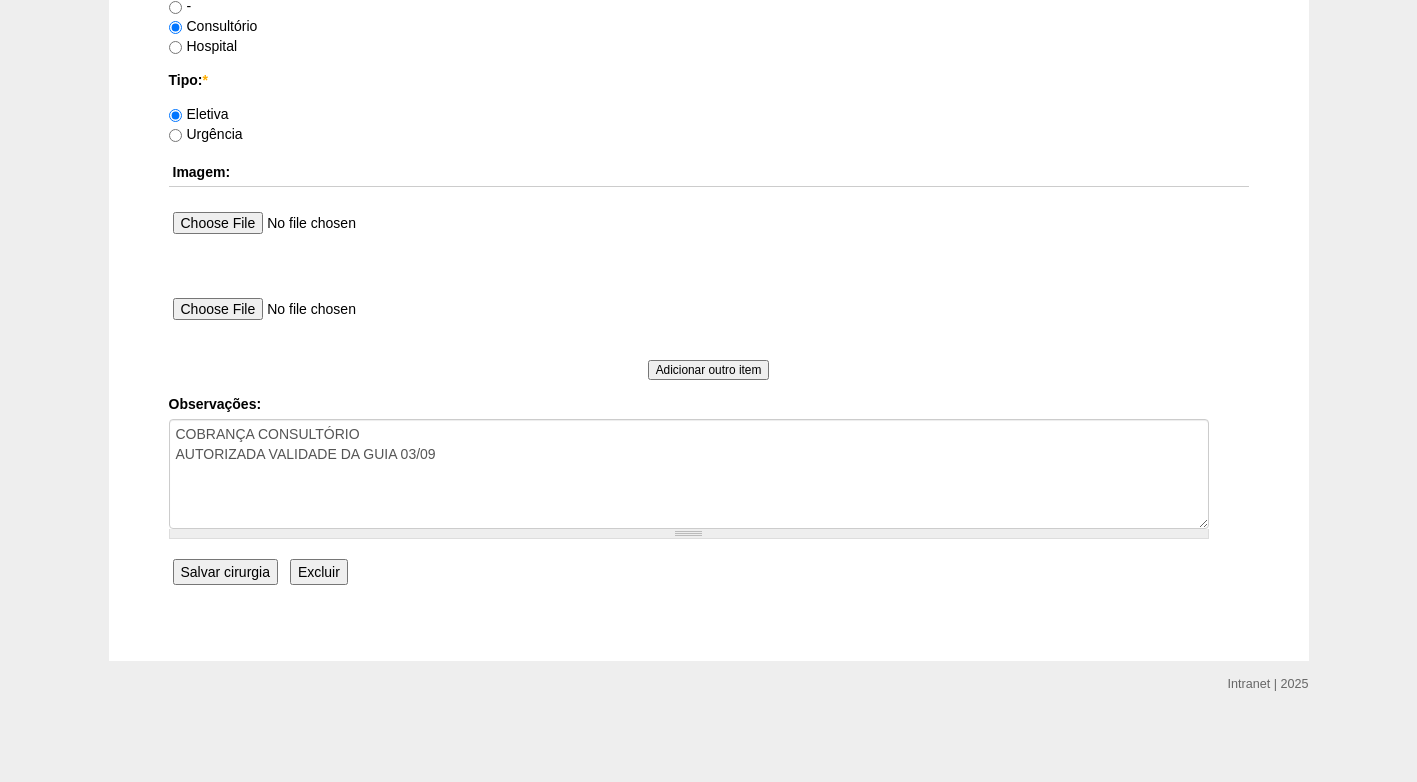 click on "Salvar cirurgia" at bounding box center [225, 572] 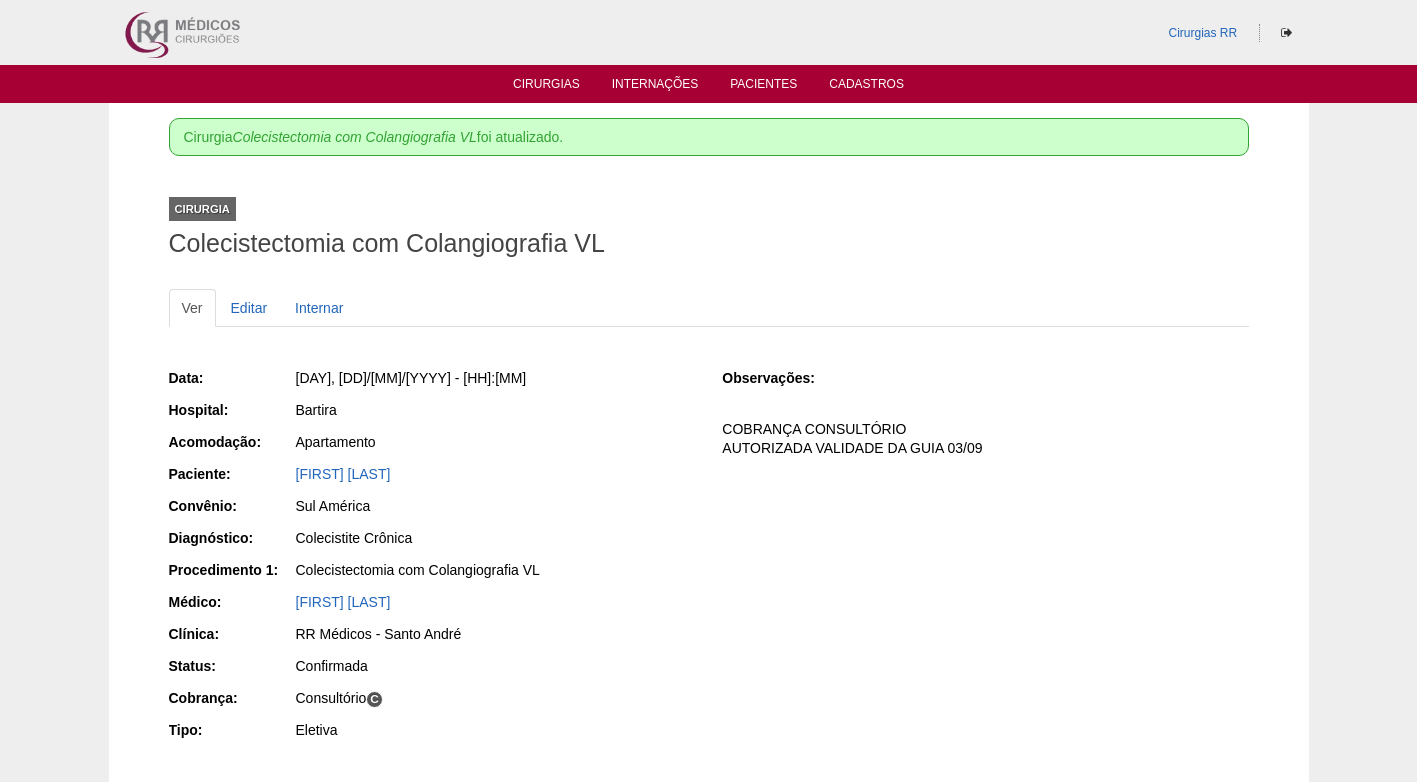 scroll, scrollTop: 0, scrollLeft: 0, axis: both 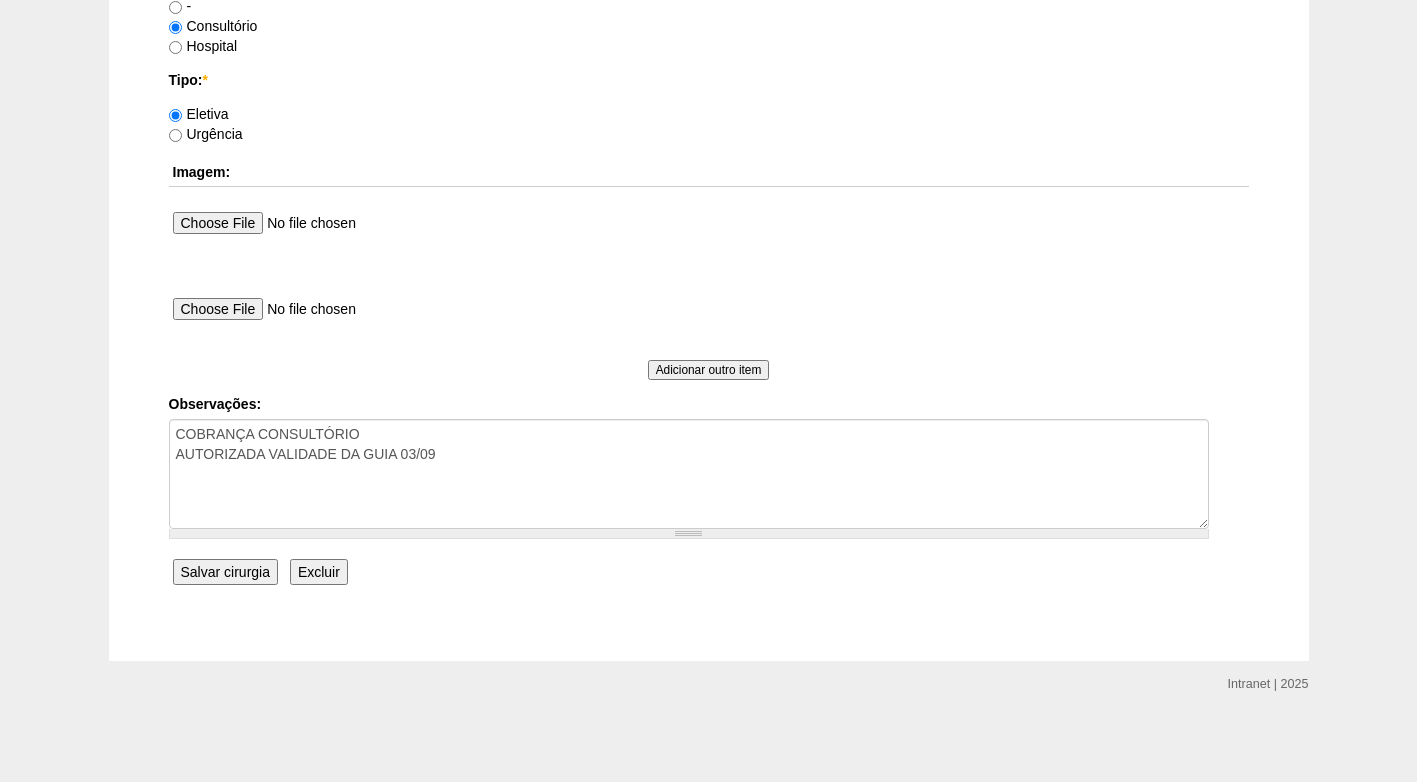 click on "Salvar cirurgia" at bounding box center (225, 572) 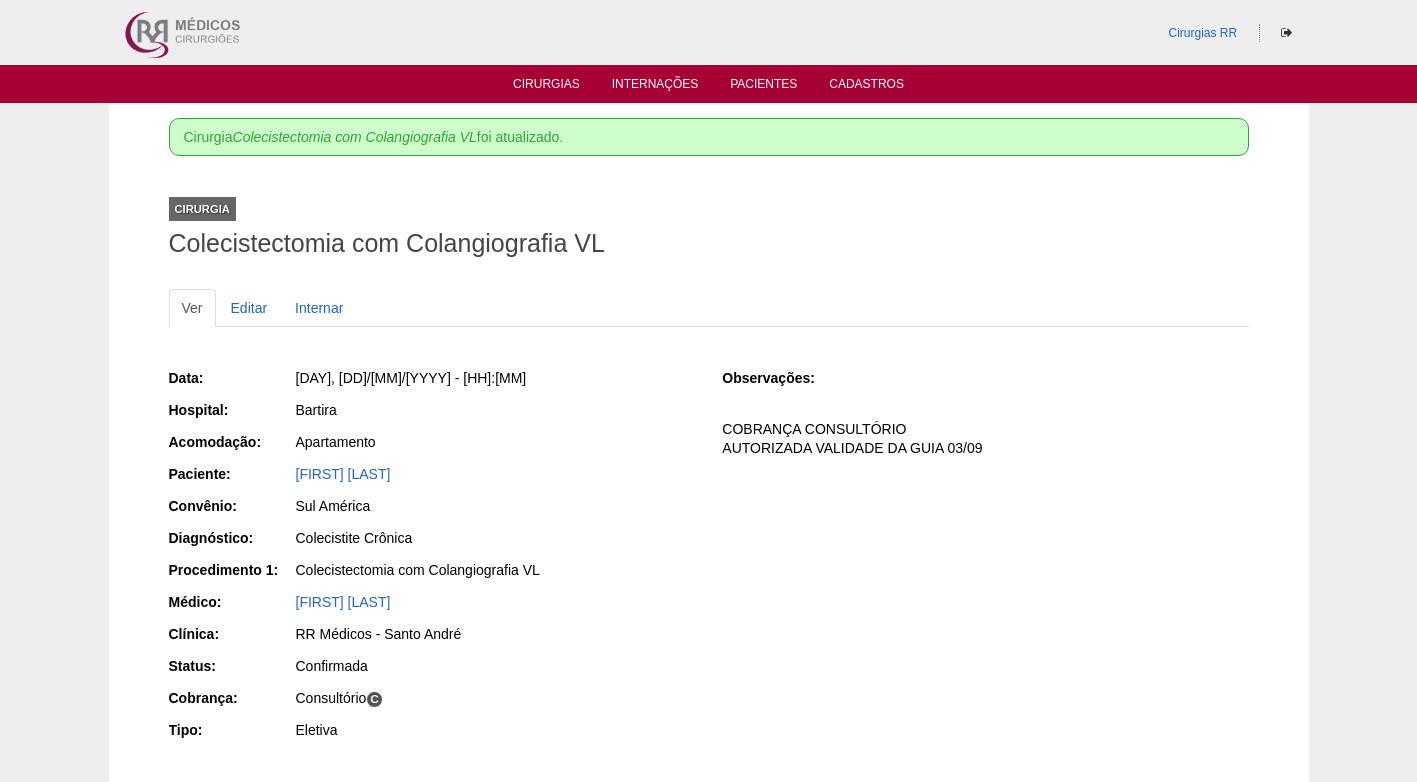 scroll, scrollTop: 0, scrollLeft: 0, axis: both 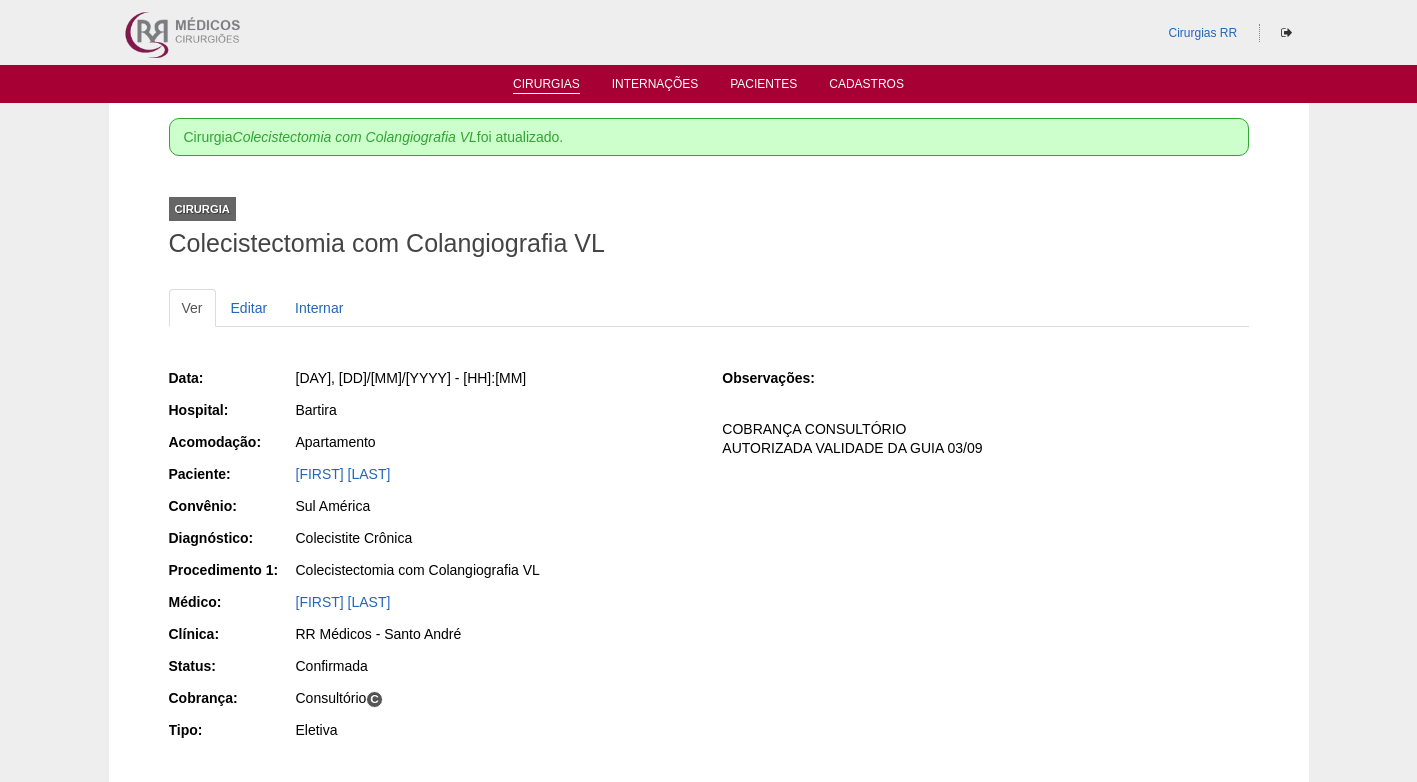 click on "Cirurgias" at bounding box center (546, 85) 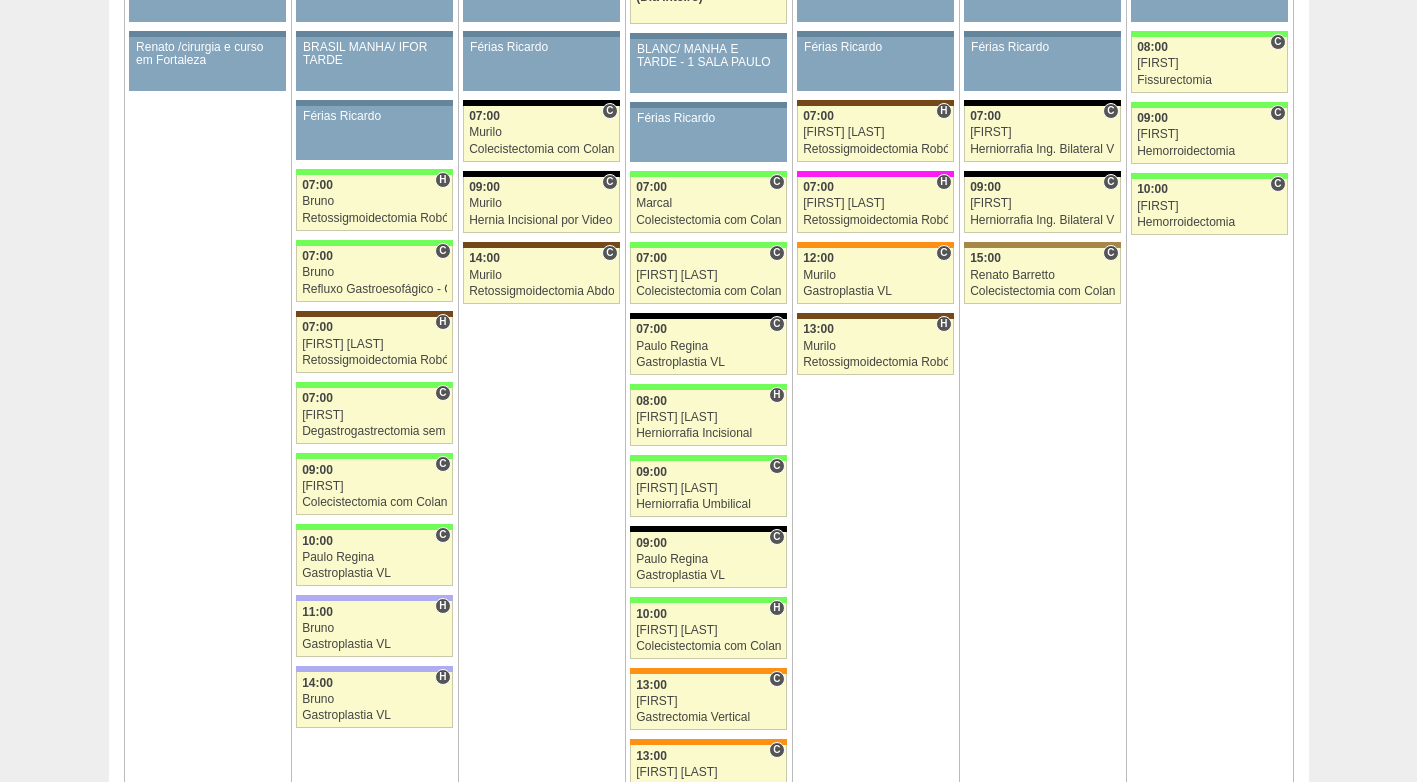 scroll, scrollTop: 3500, scrollLeft: 0, axis: vertical 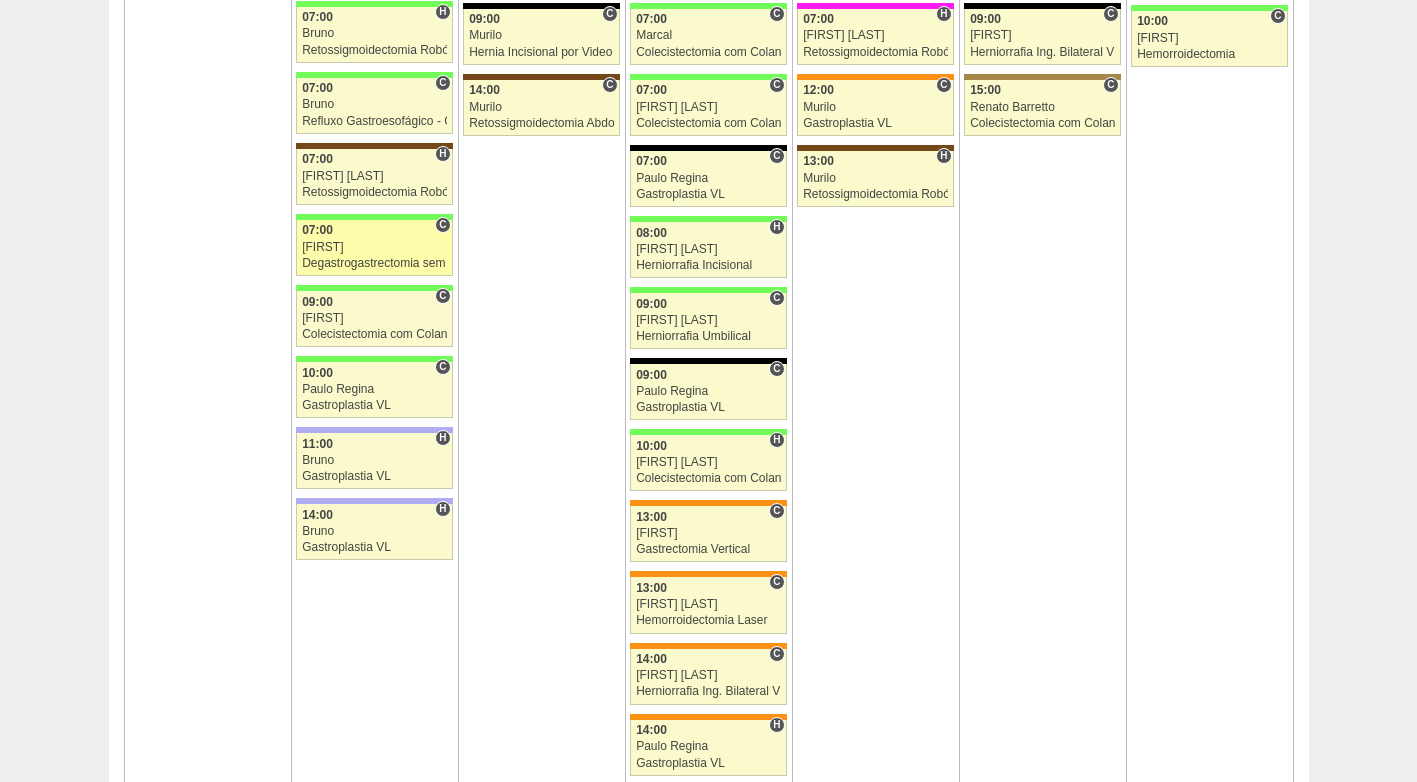 click on "[FIRST]" at bounding box center (374, 247) 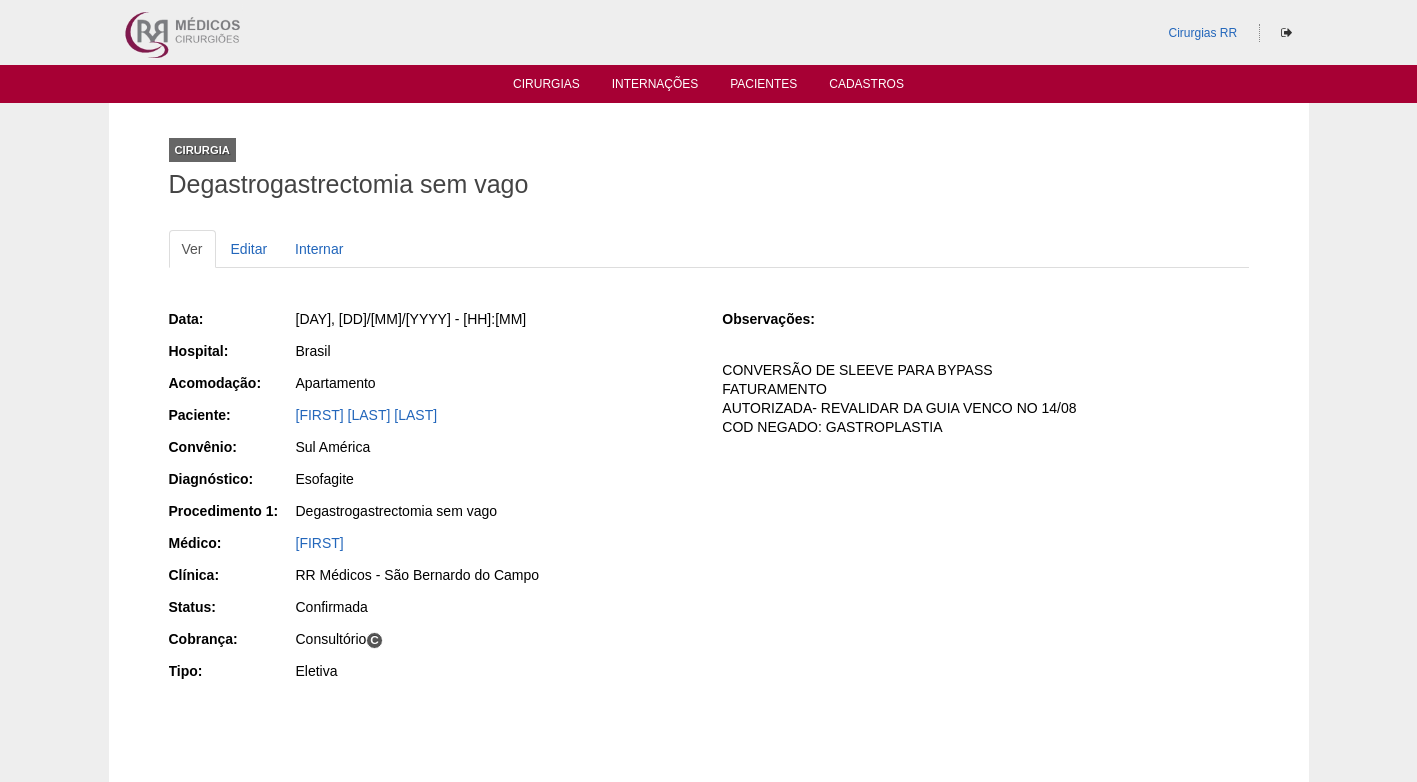 scroll, scrollTop: 0, scrollLeft: 0, axis: both 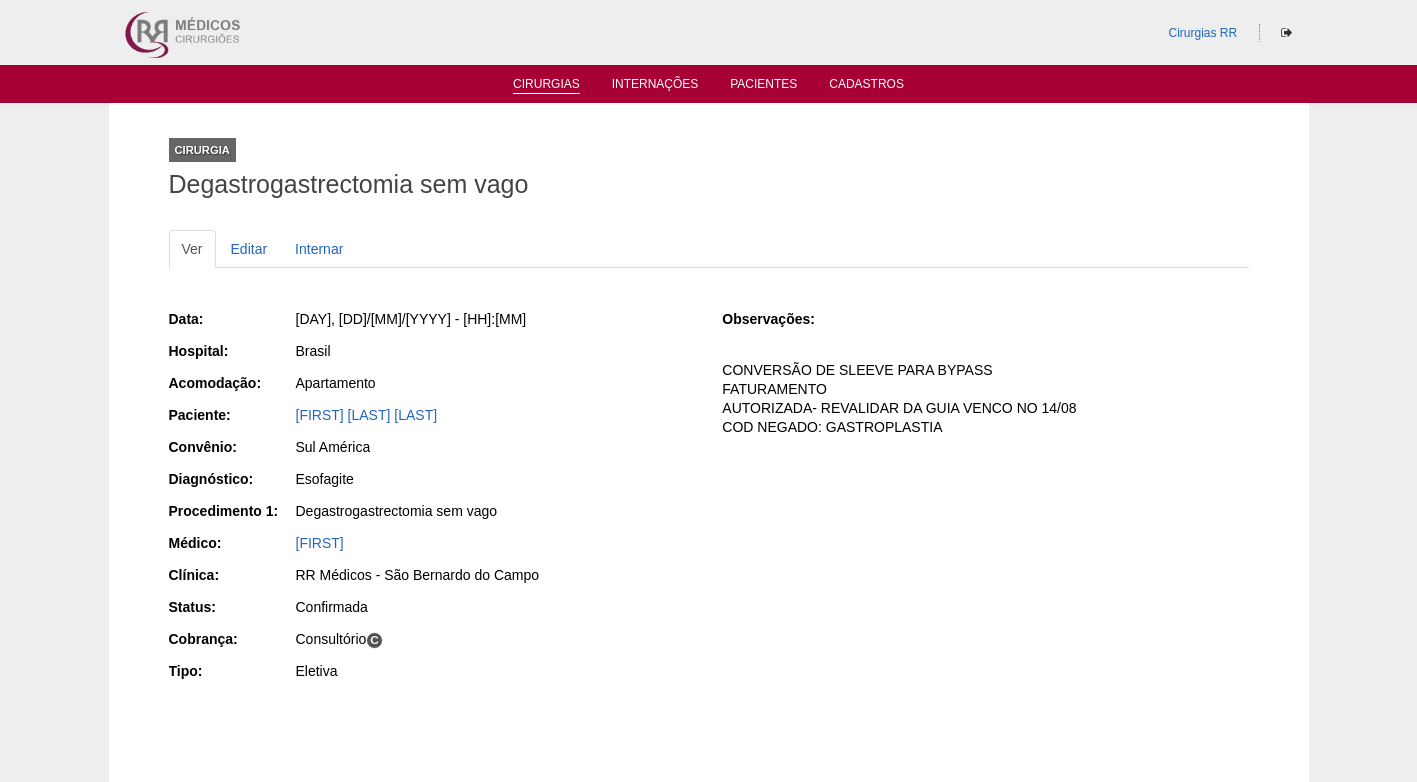 click on "Cirurgias" at bounding box center [546, 85] 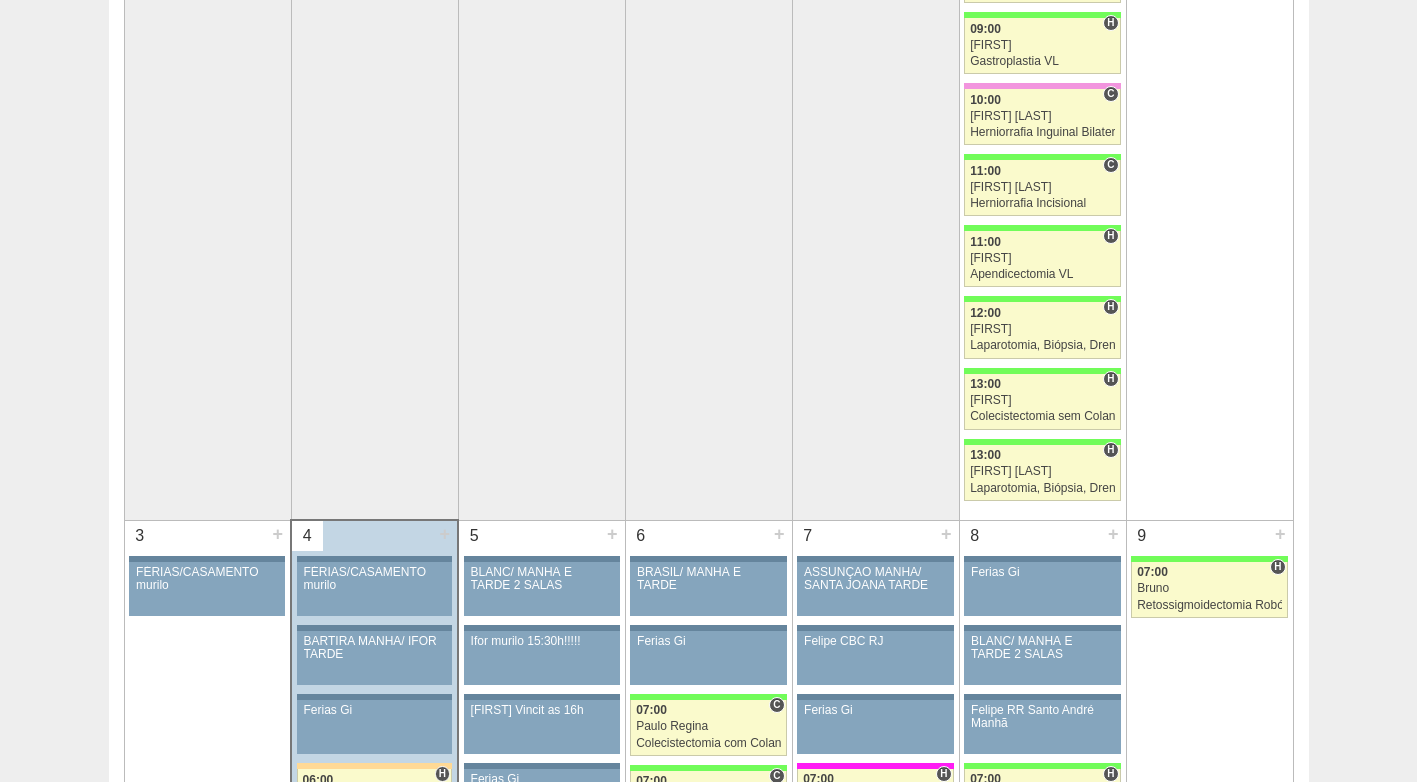 scroll, scrollTop: 100, scrollLeft: 0, axis: vertical 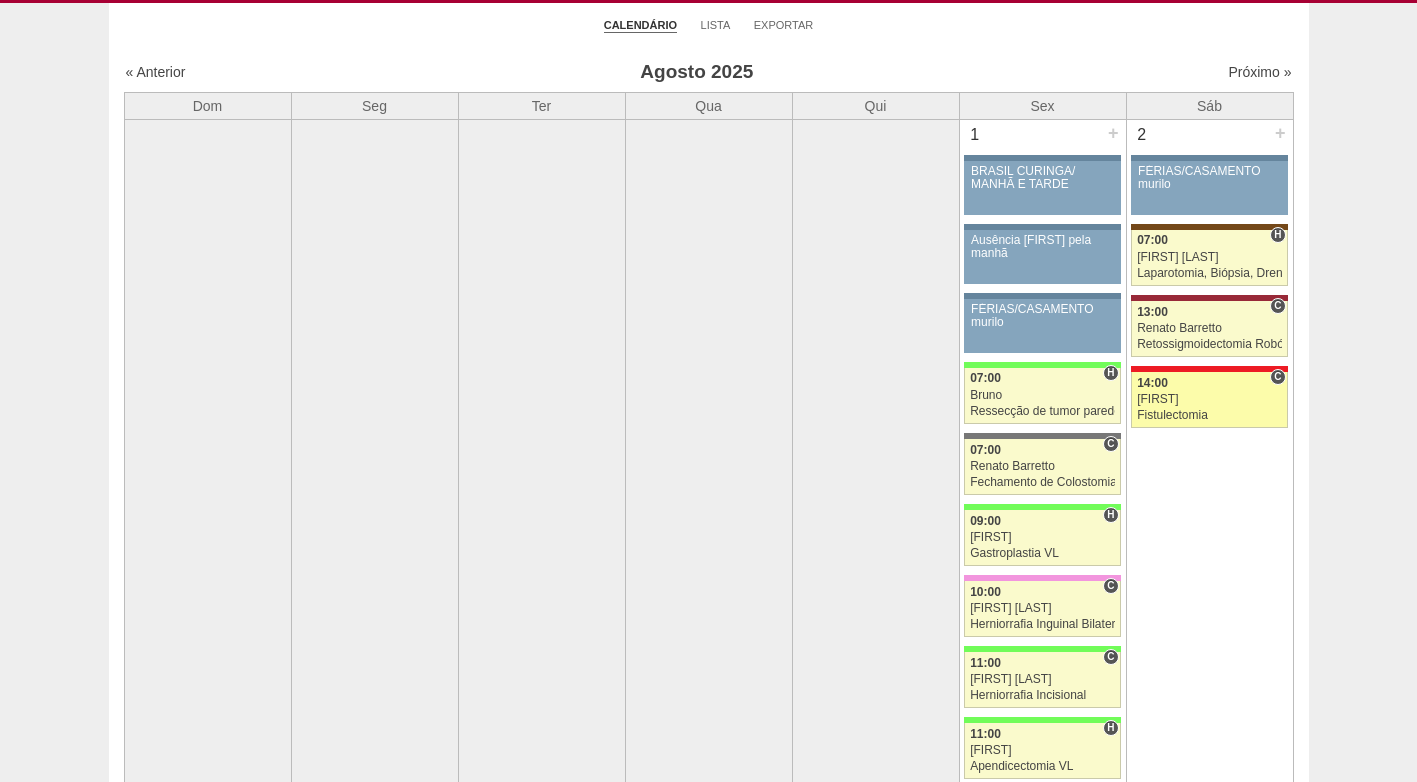 click on "Fistulectomia" at bounding box center (1209, 415) 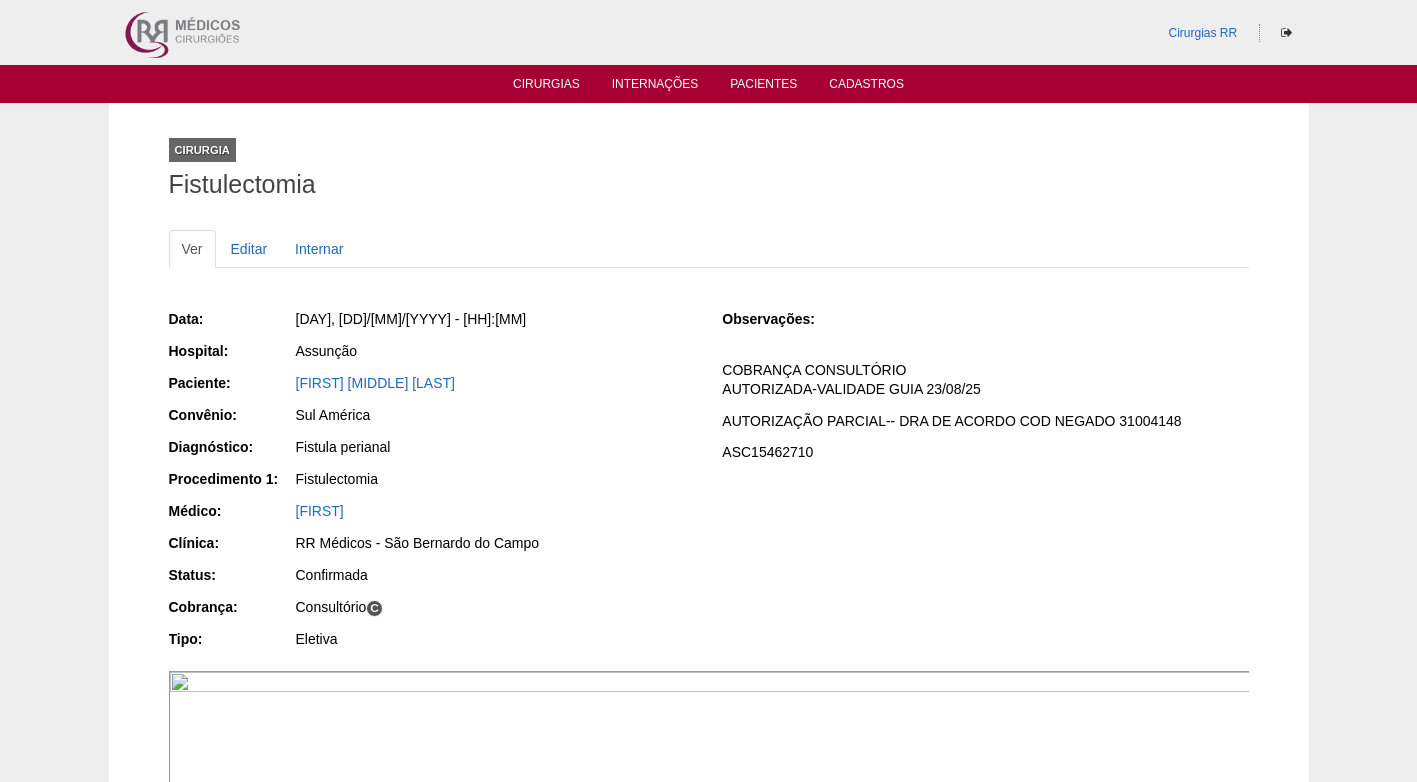 scroll, scrollTop: 0, scrollLeft: 0, axis: both 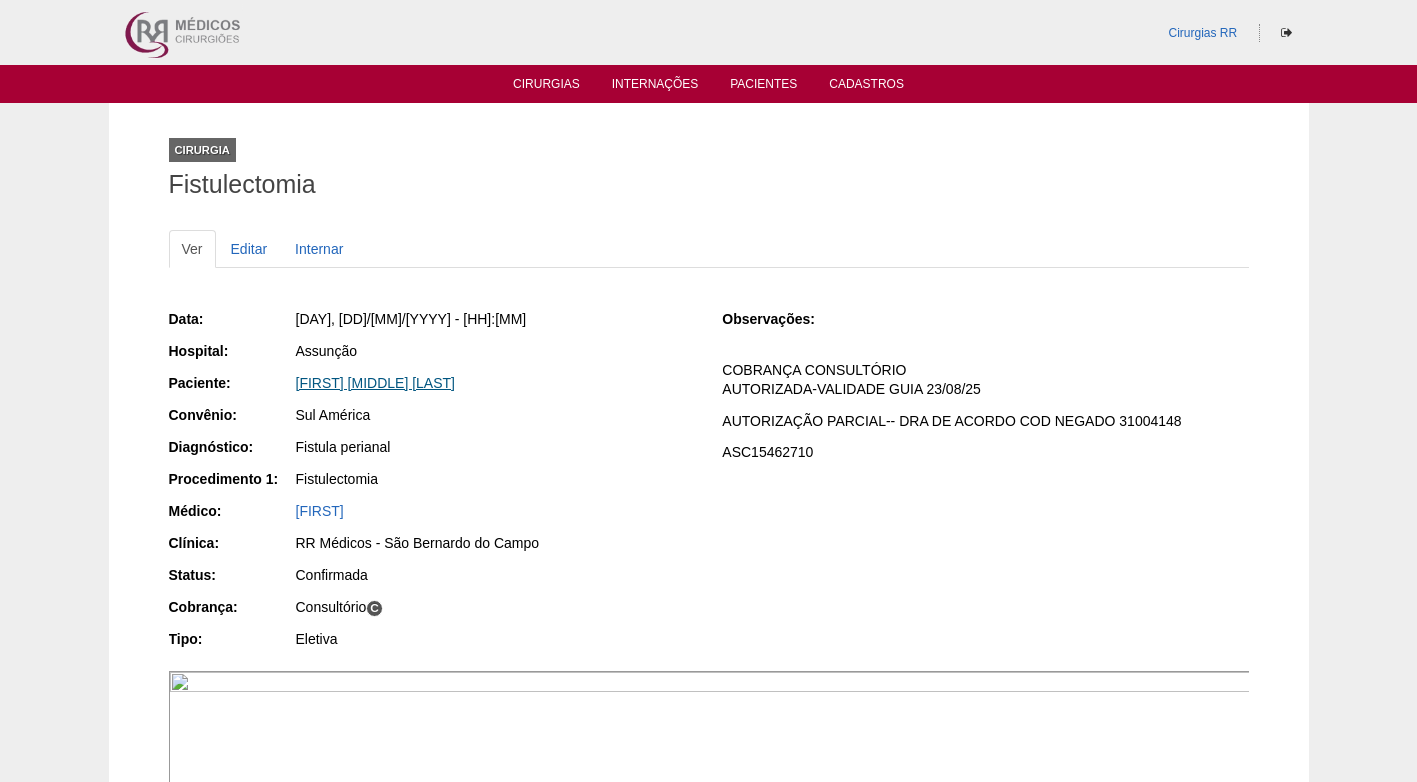 click on "Carlos Eduardo Soares da Silva" at bounding box center [375, 383] 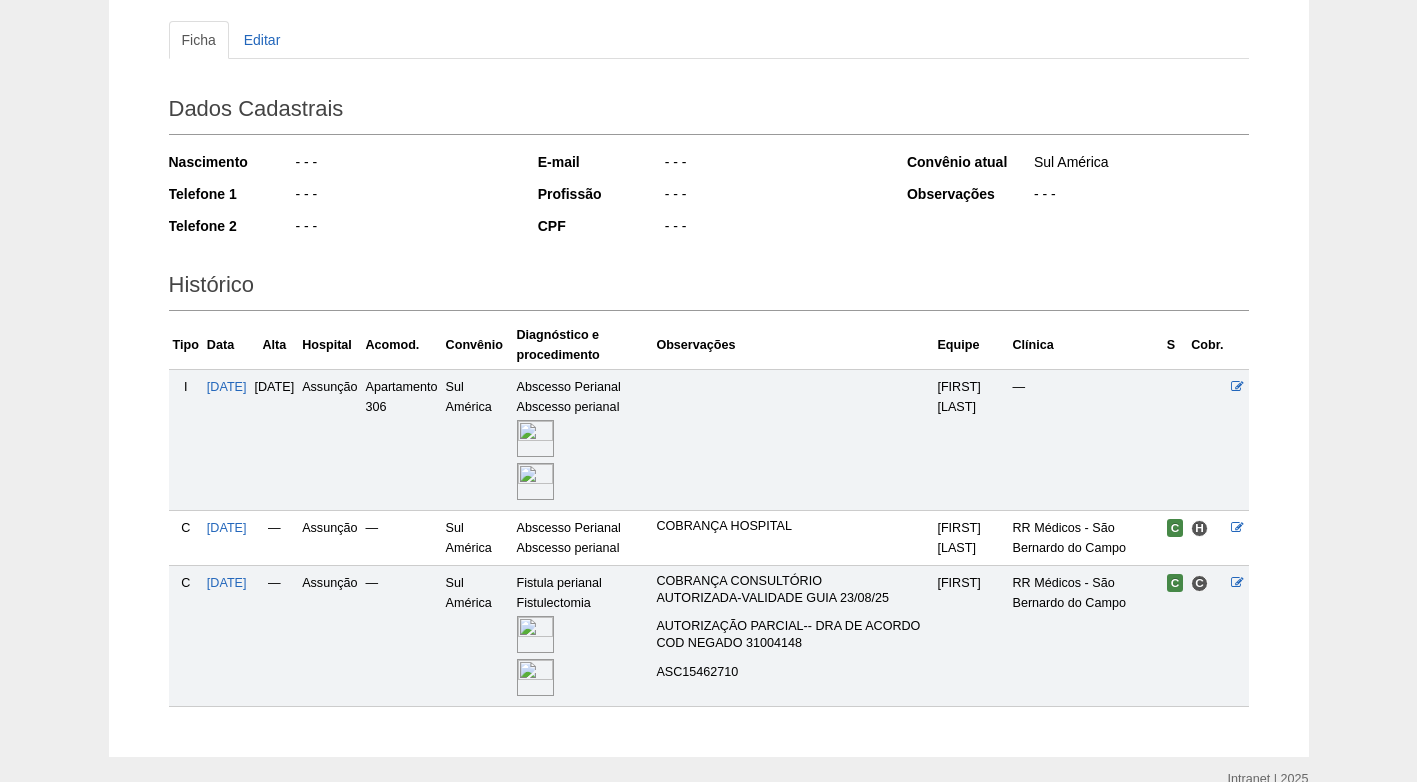scroll, scrollTop: 305, scrollLeft: 0, axis: vertical 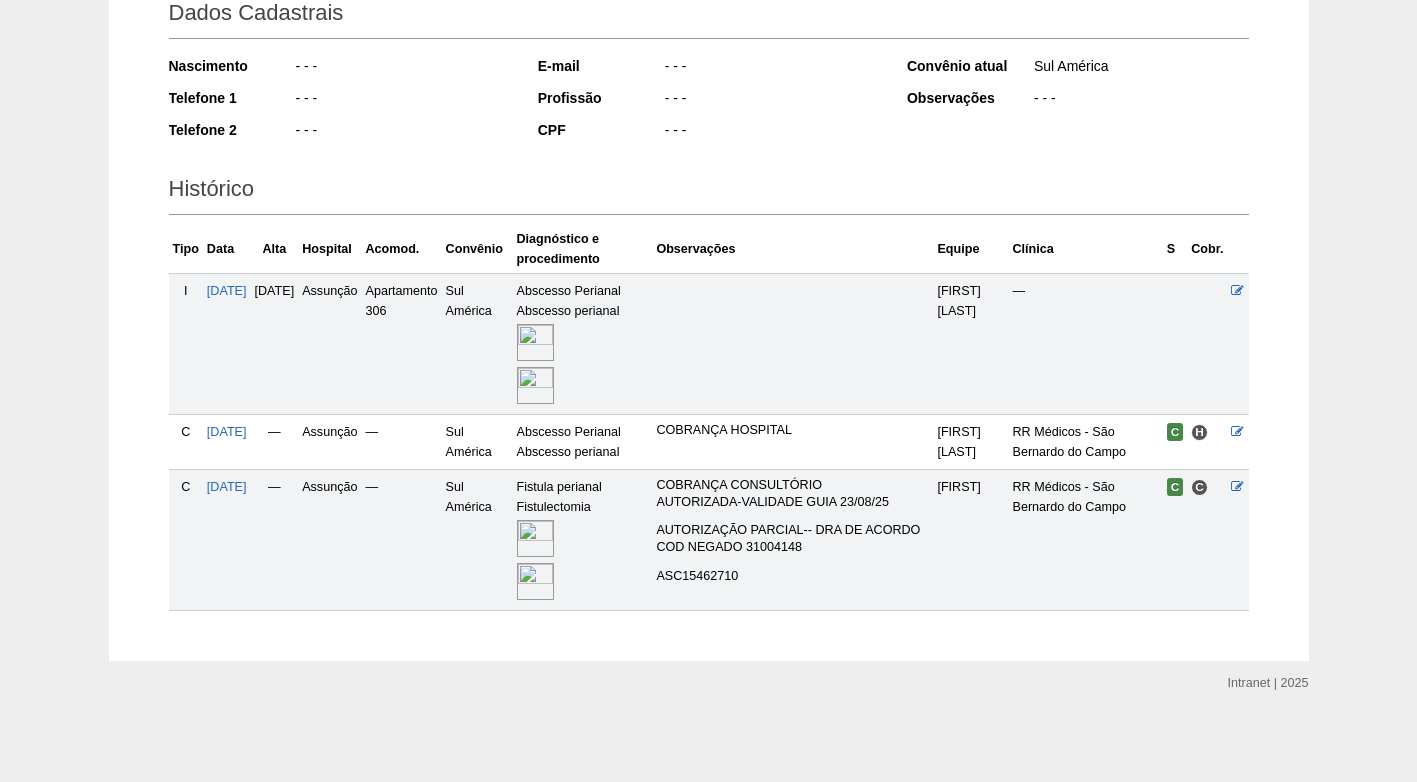 click at bounding box center (535, 538) 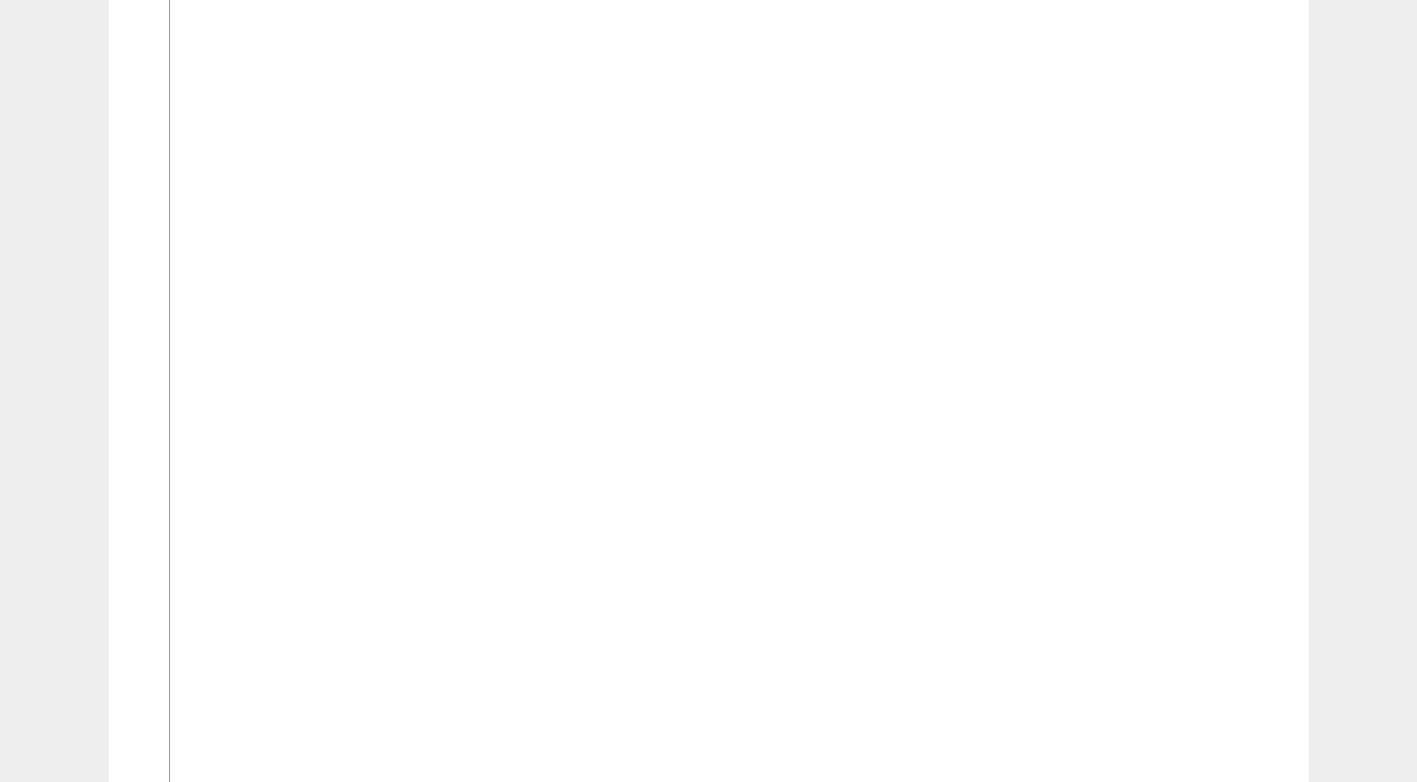scroll, scrollTop: 3200, scrollLeft: 0, axis: vertical 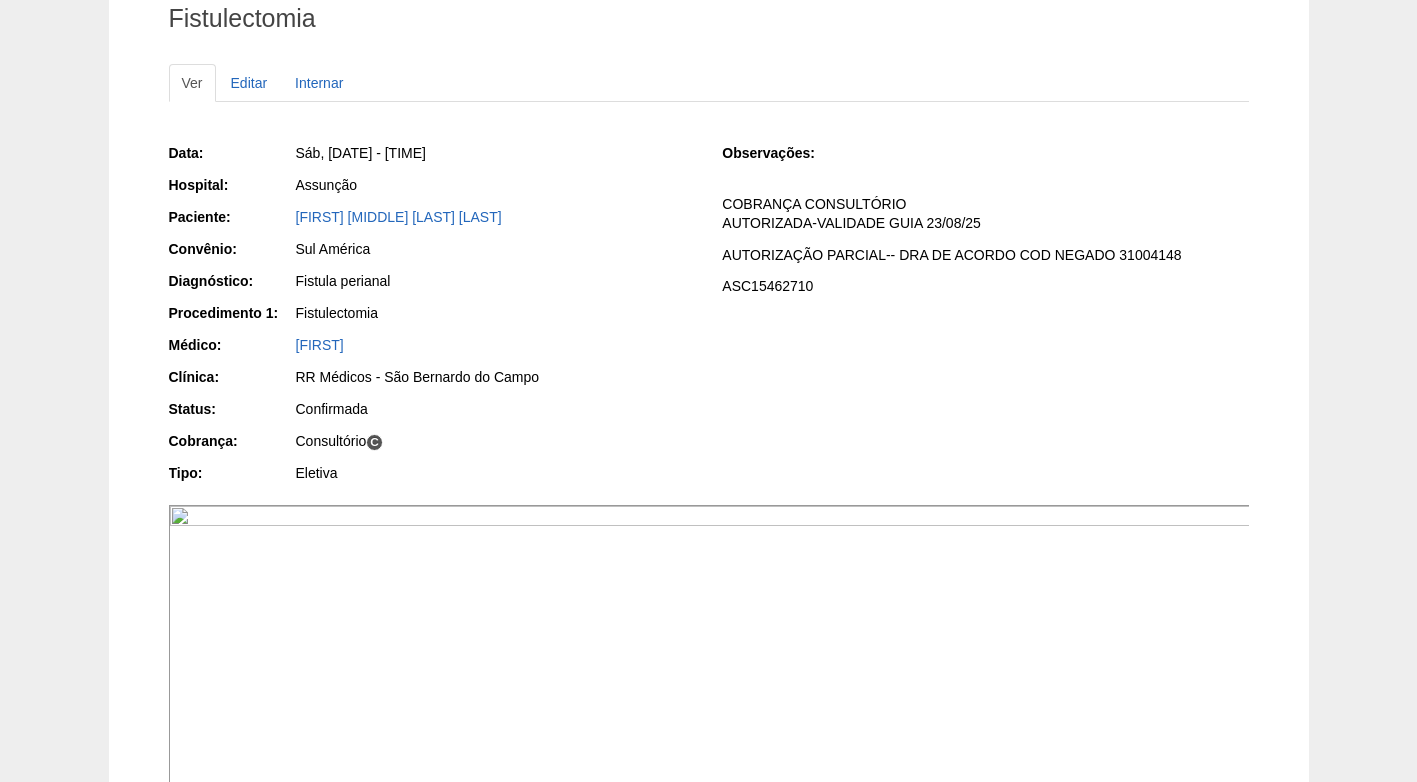 drag, startPoint x: 494, startPoint y: 208, endPoint x: 235, endPoint y: 226, distance: 259.62473 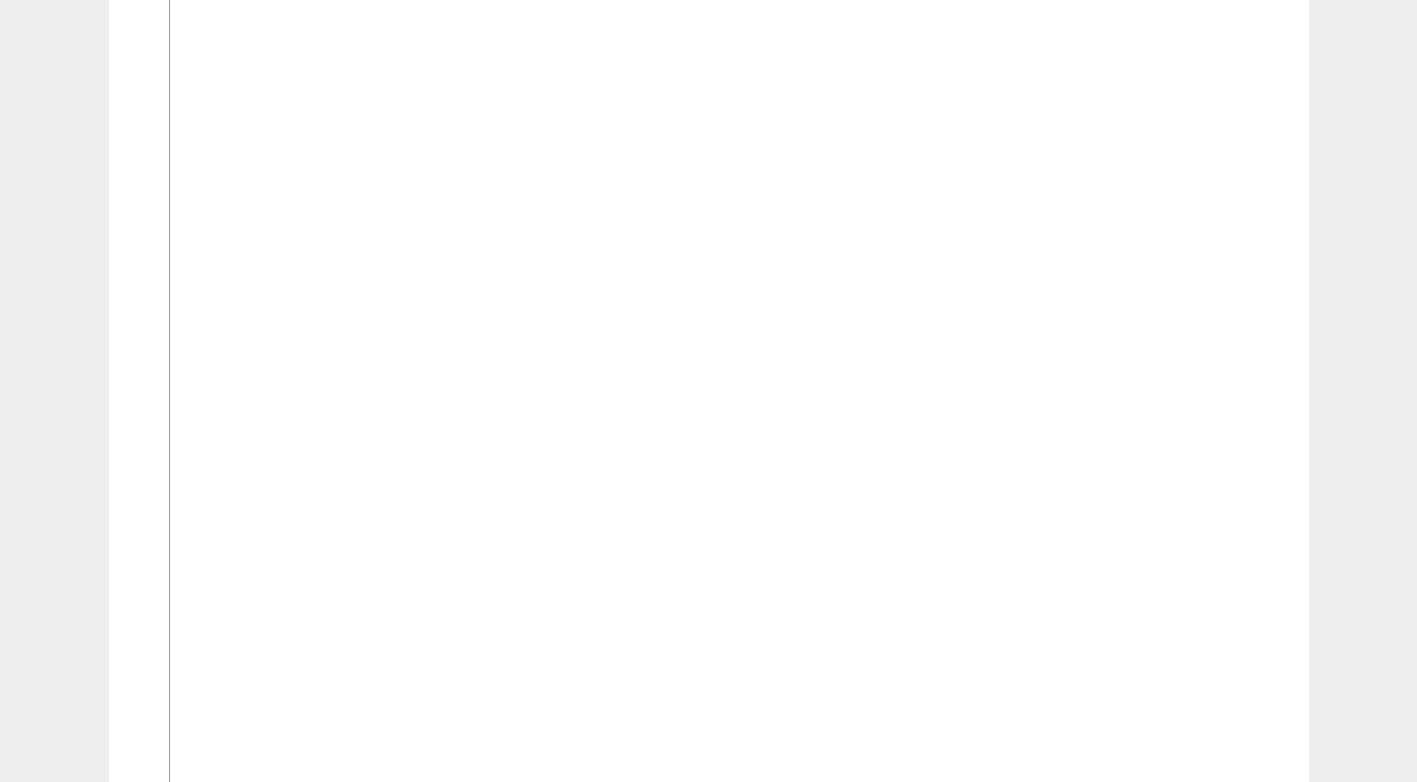 scroll, scrollTop: 3466, scrollLeft: 0, axis: vertical 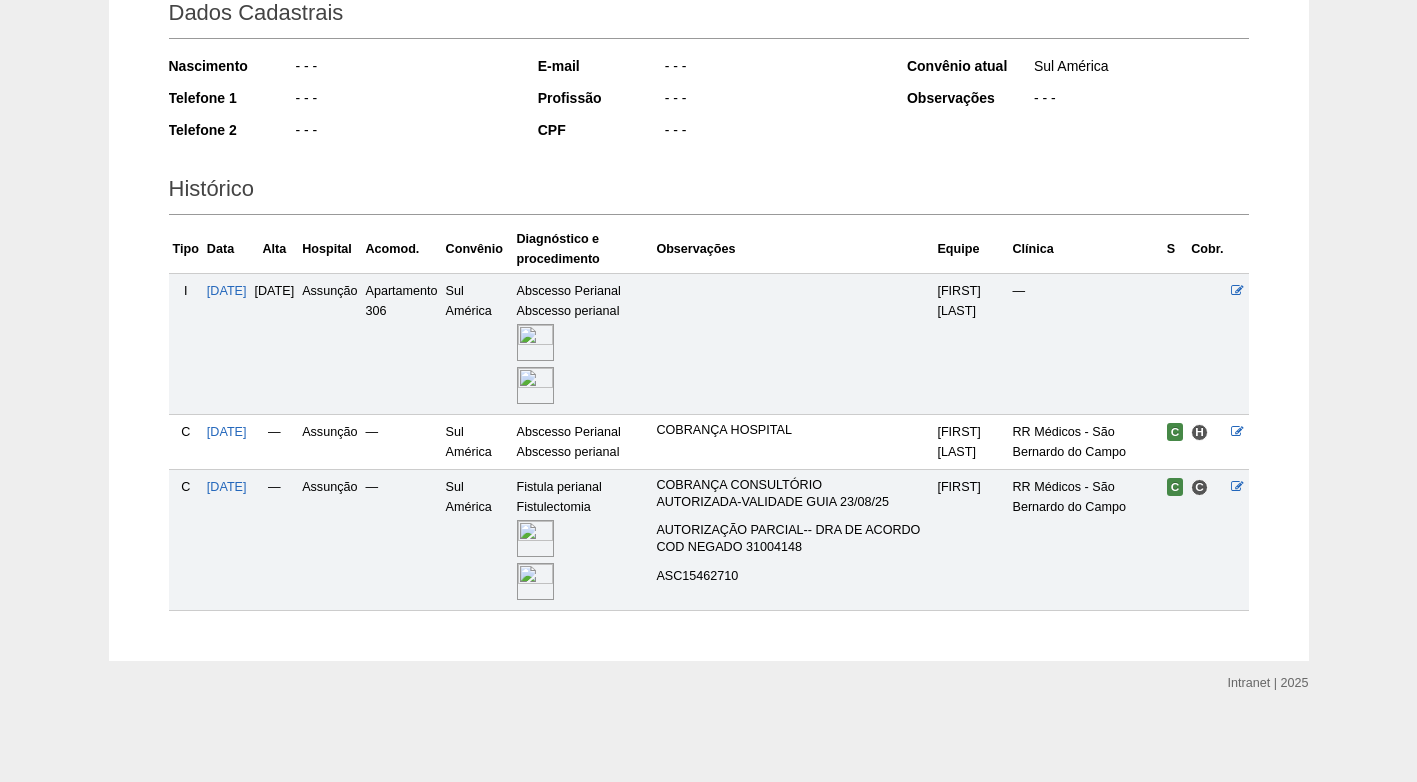 click at bounding box center [535, 538] 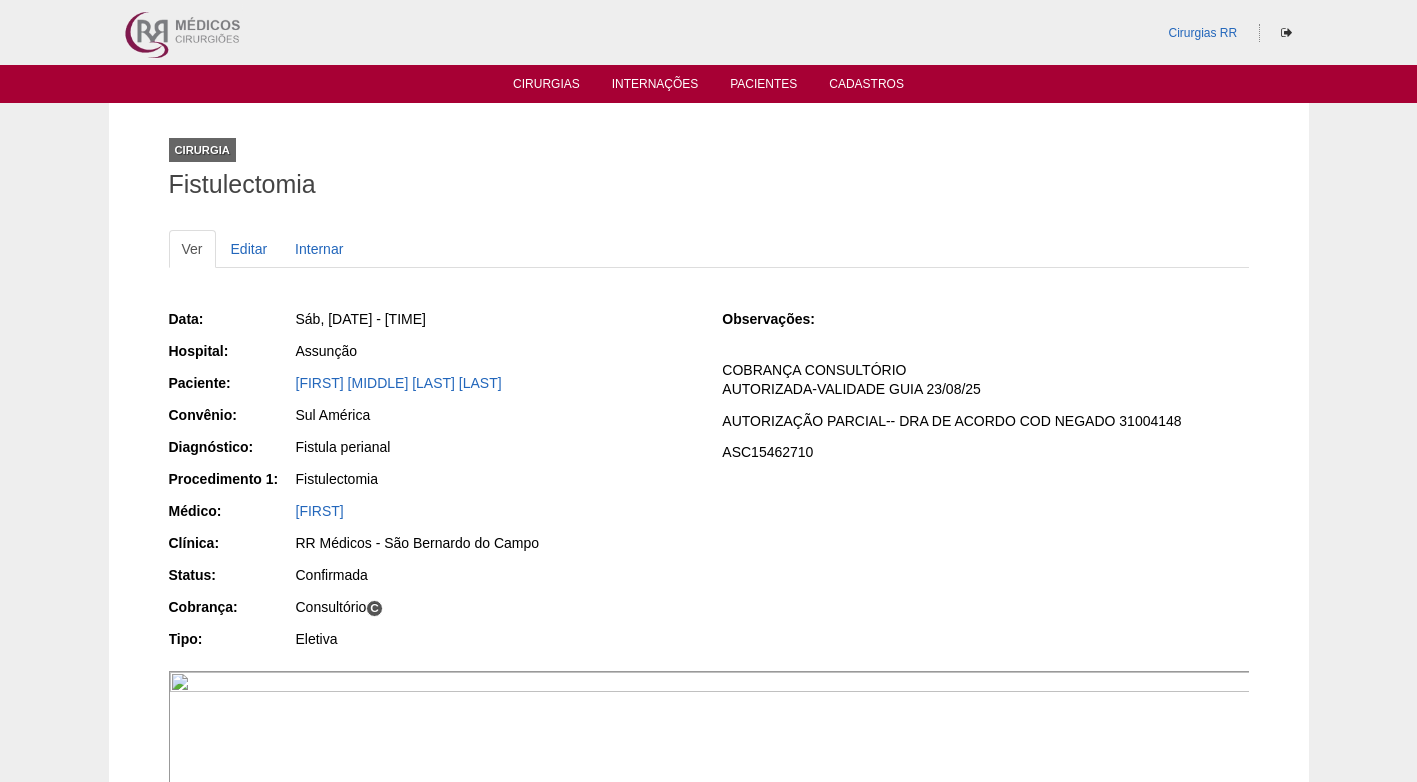 scroll, scrollTop: 0, scrollLeft: 0, axis: both 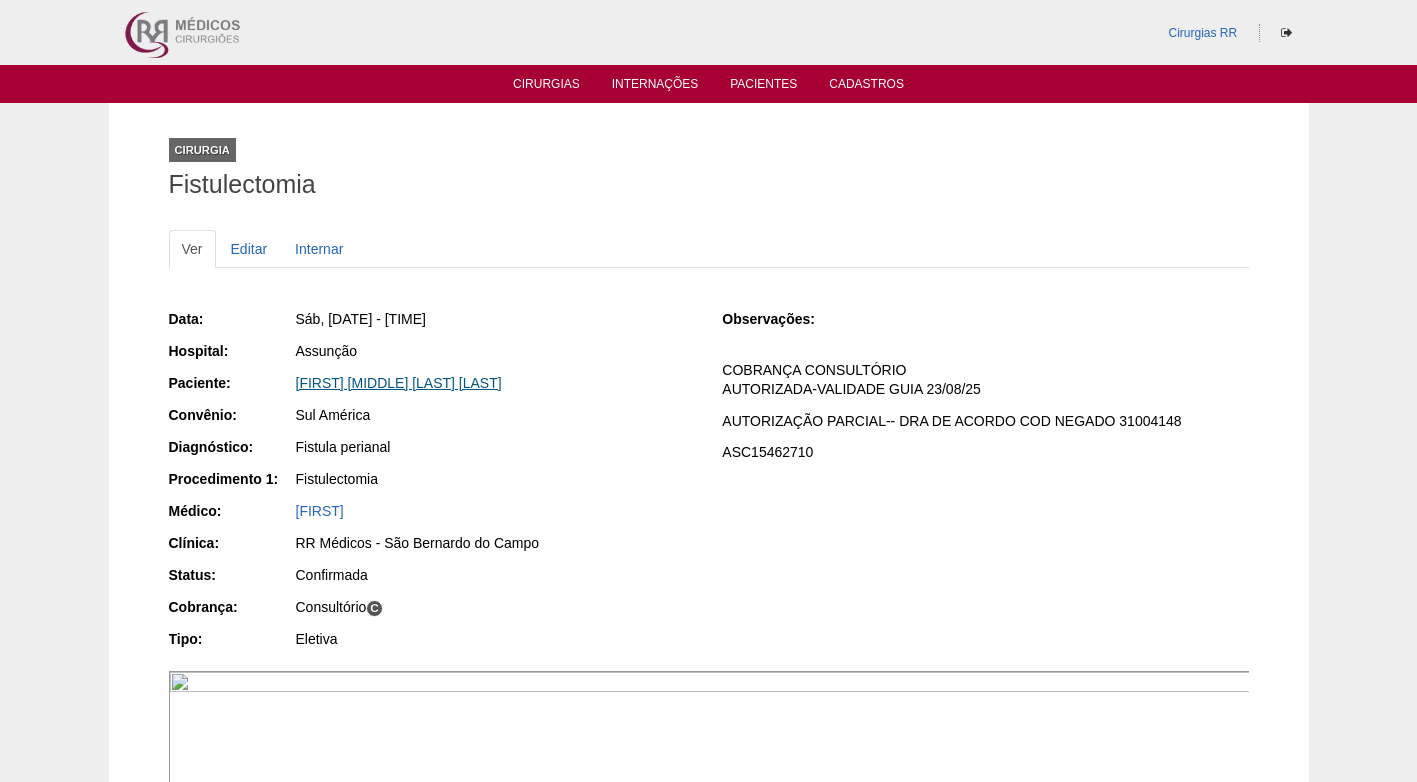 click on "[FIRST] [MIDDLE] [LAST] [LAST]" at bounding box center (399, 383) 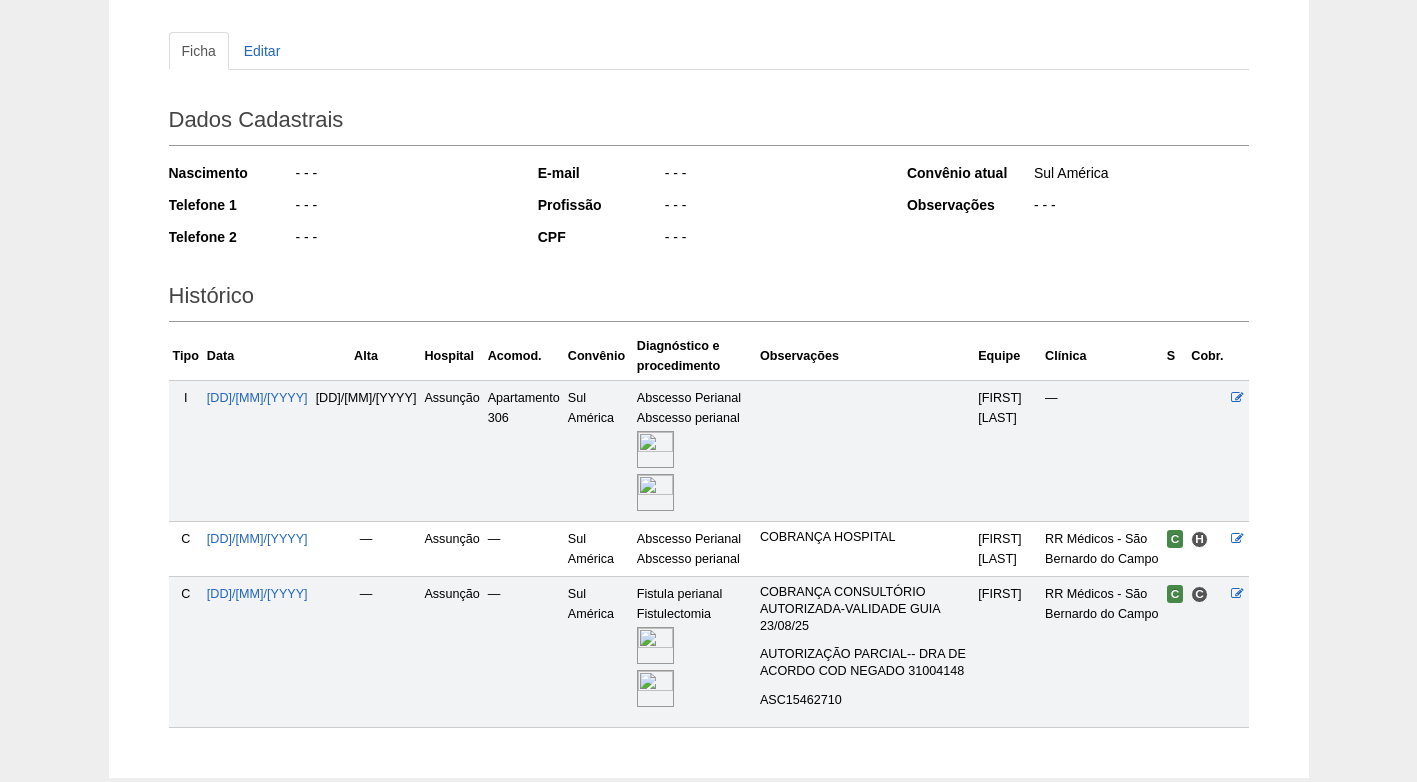 scroll, scrollTop: 305, scrollLeft: 0, axis: vertical 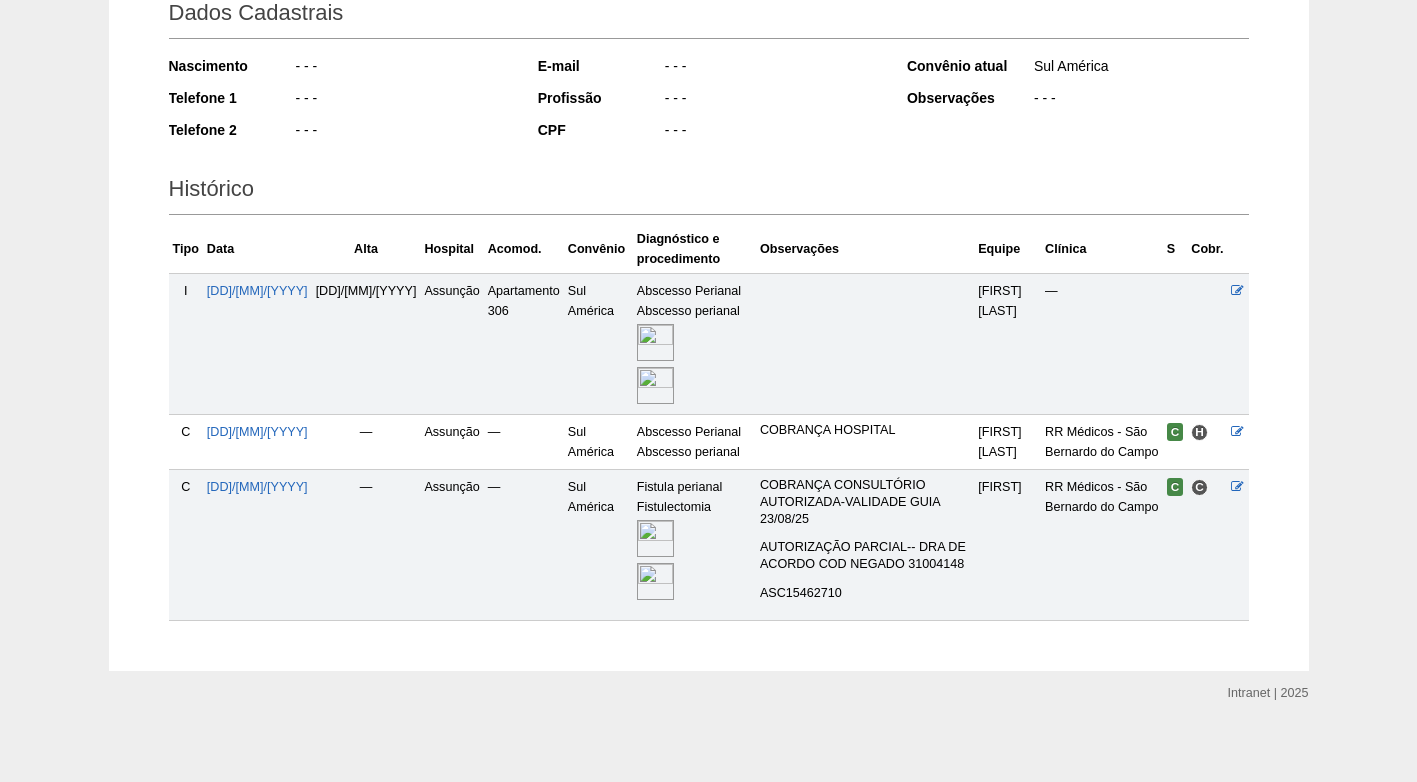 click at bounding box center [655, 538] 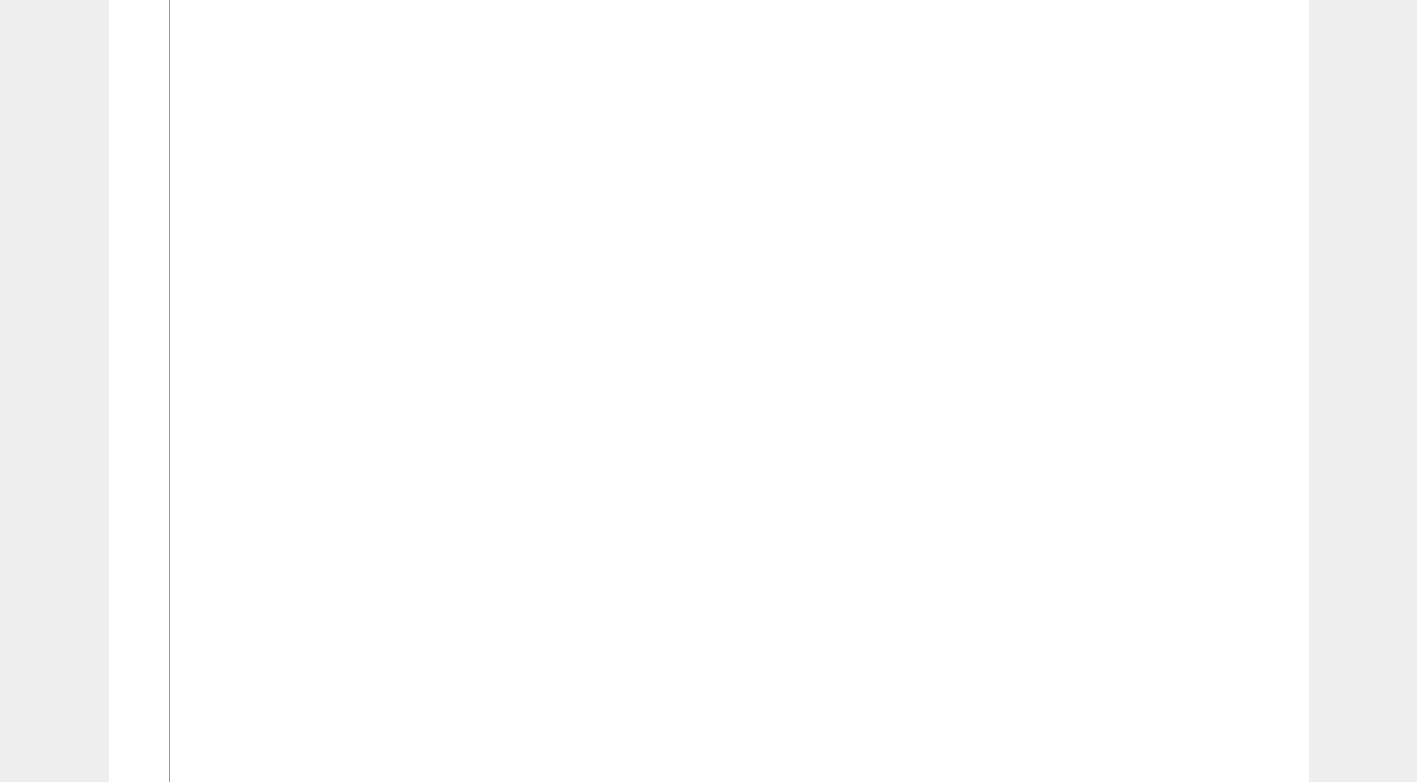 scroll, scrollTop: 2900, scrollLeft: 0, axis: vertical 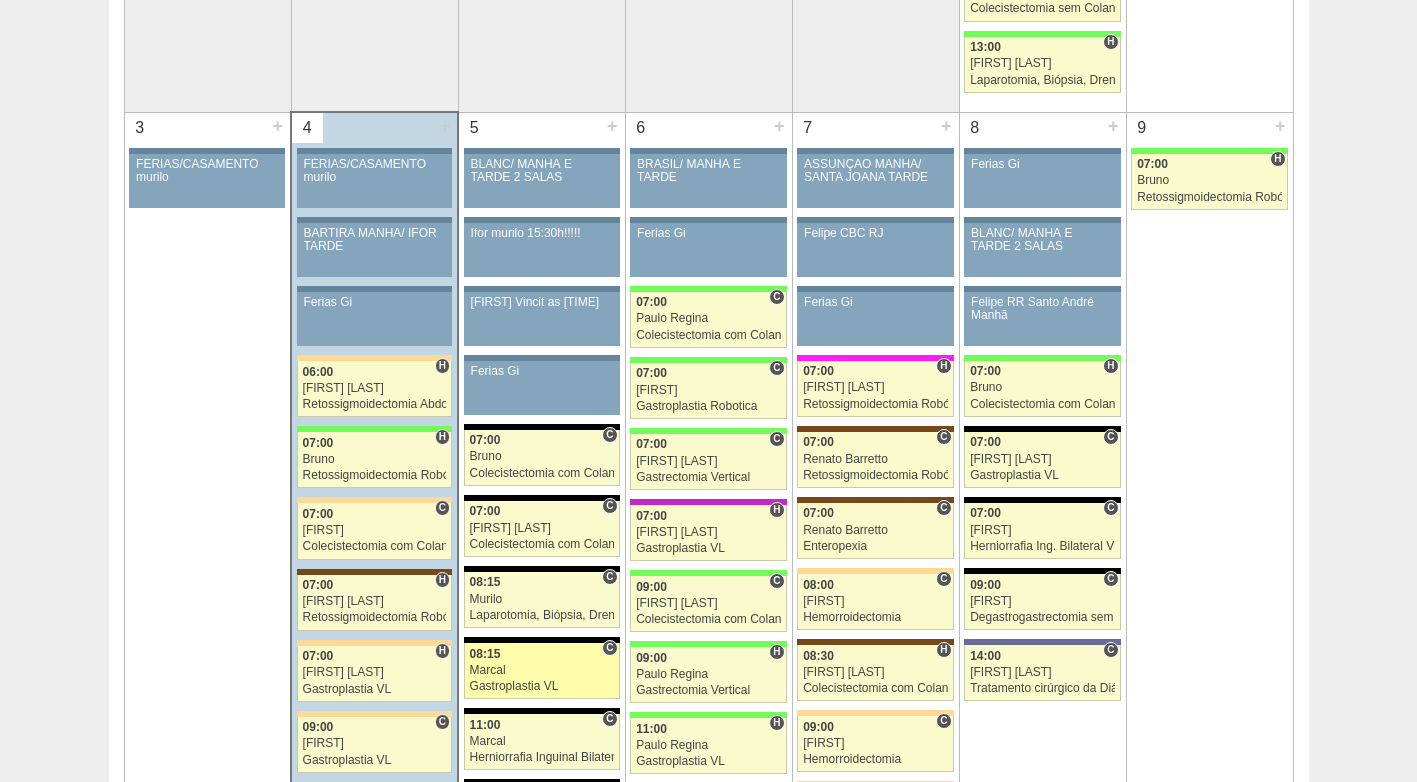 click on "Marcal" at bounding box center [542, 670] 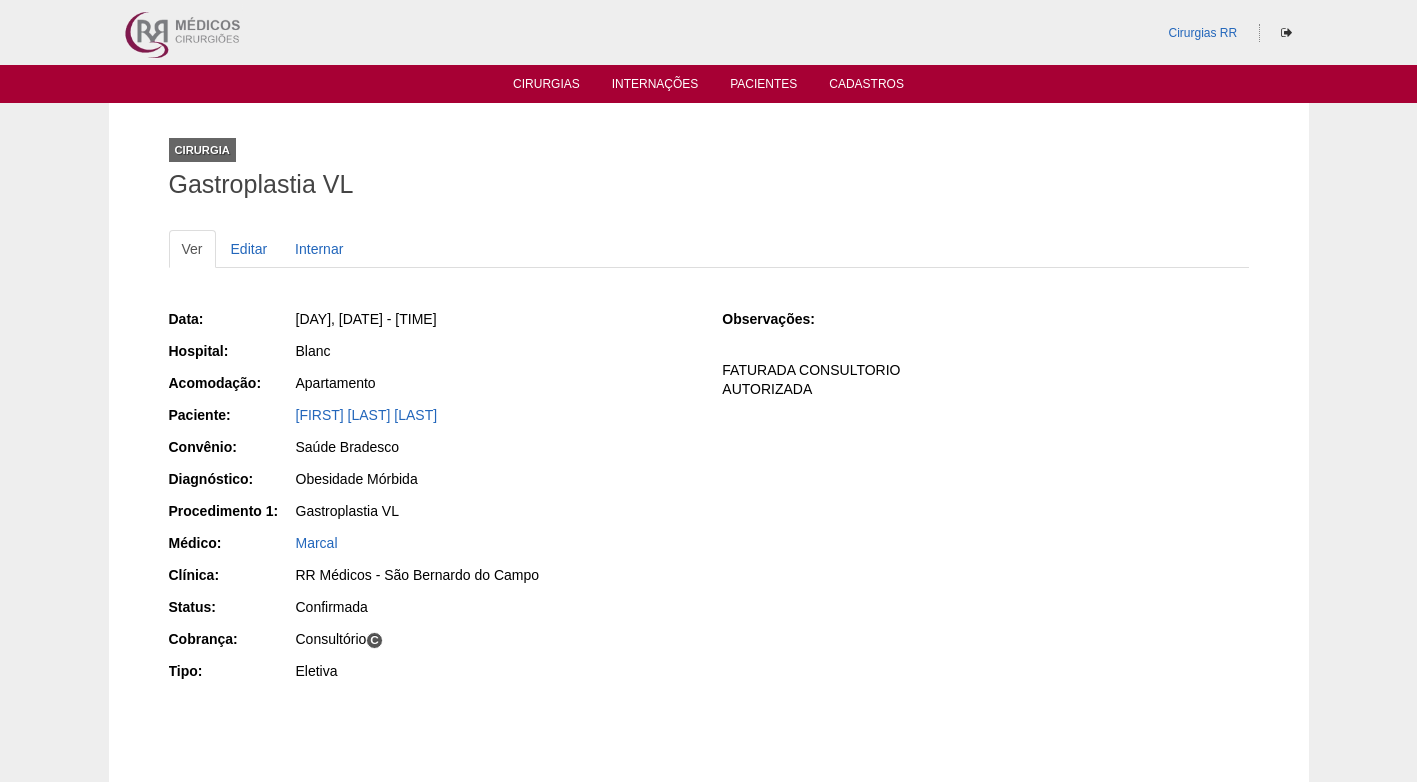 scroll, scrollTop: 0, scrollLeft: 0, axis: both 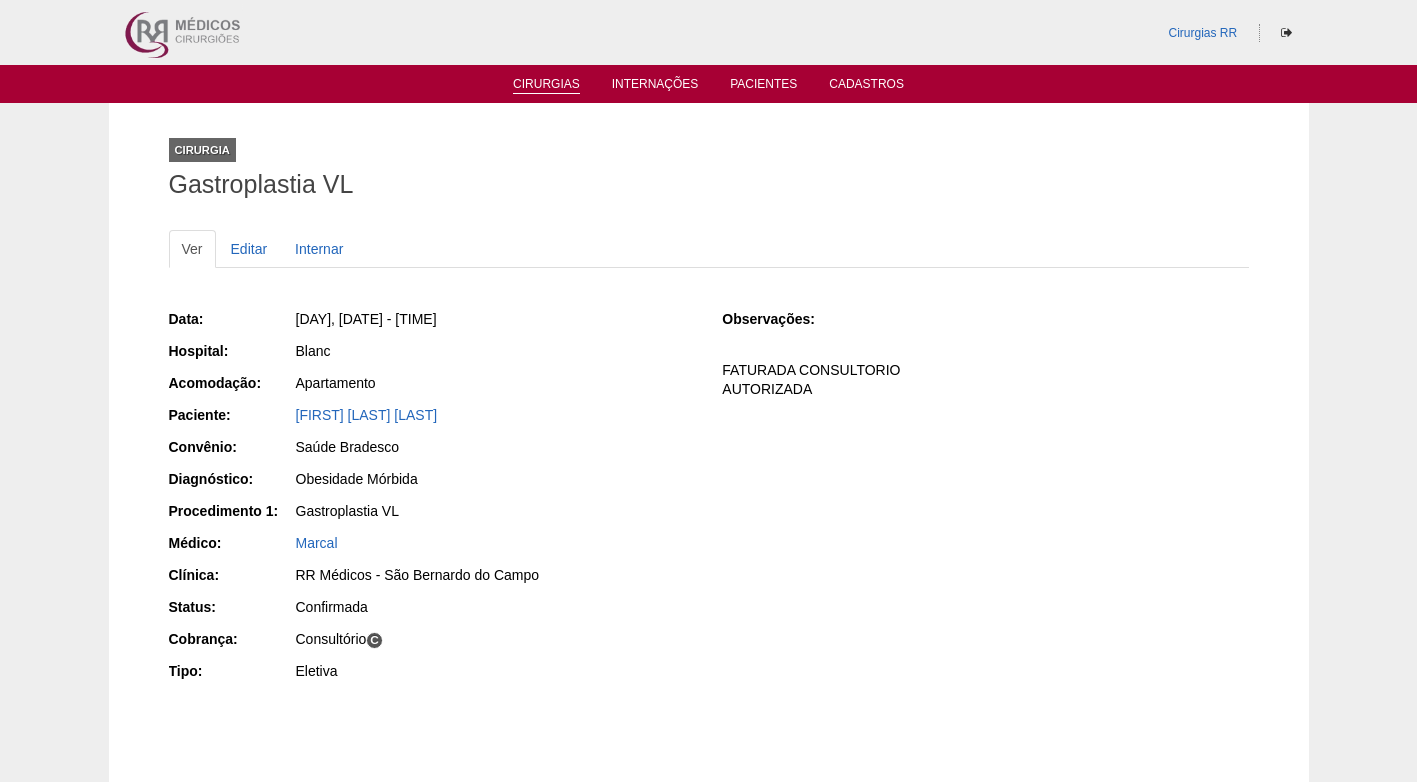 click on "Cirurgias" at bounding box center [546, 83] 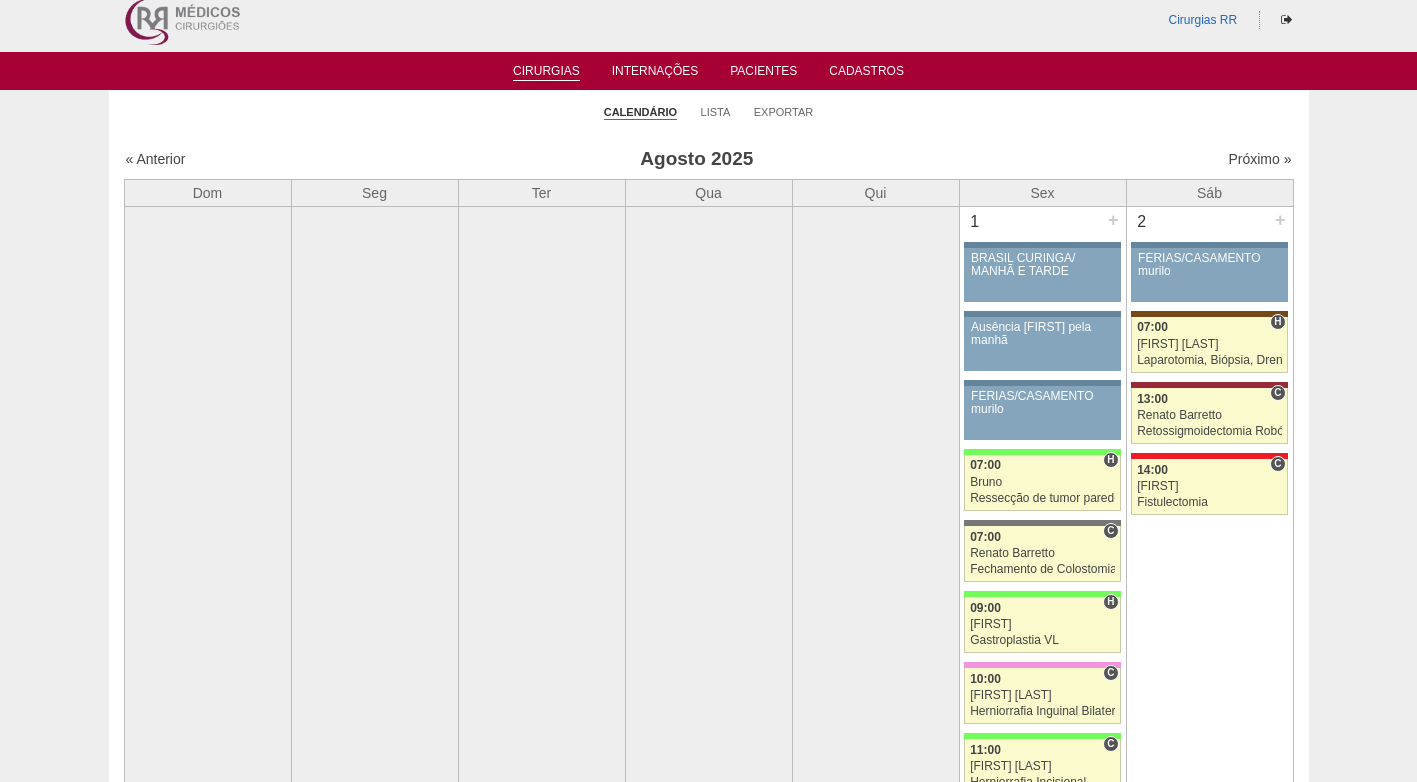 scroll, scrollTop: 0, scrollLeft: 0, axis: both 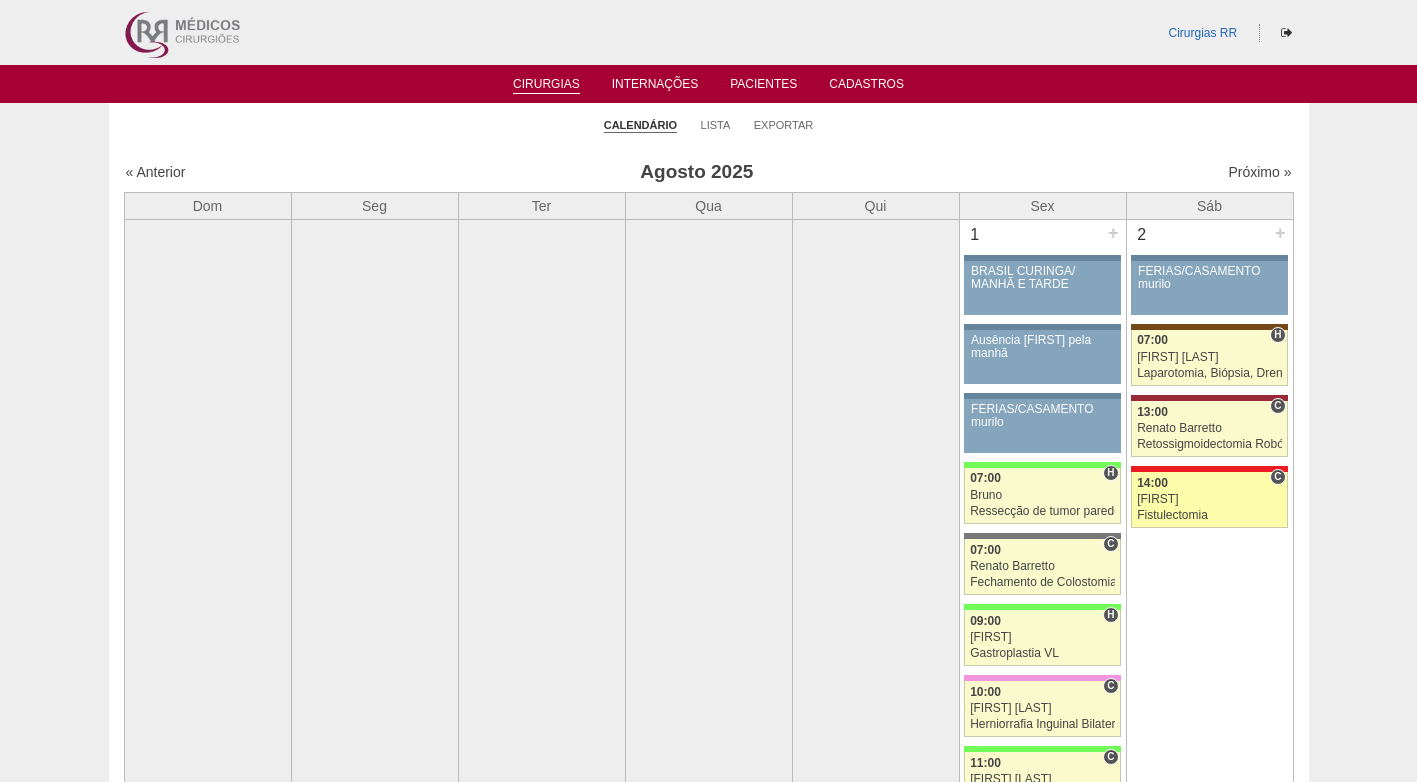 click on "[FIRST]" at bounding box center [1209, 499] 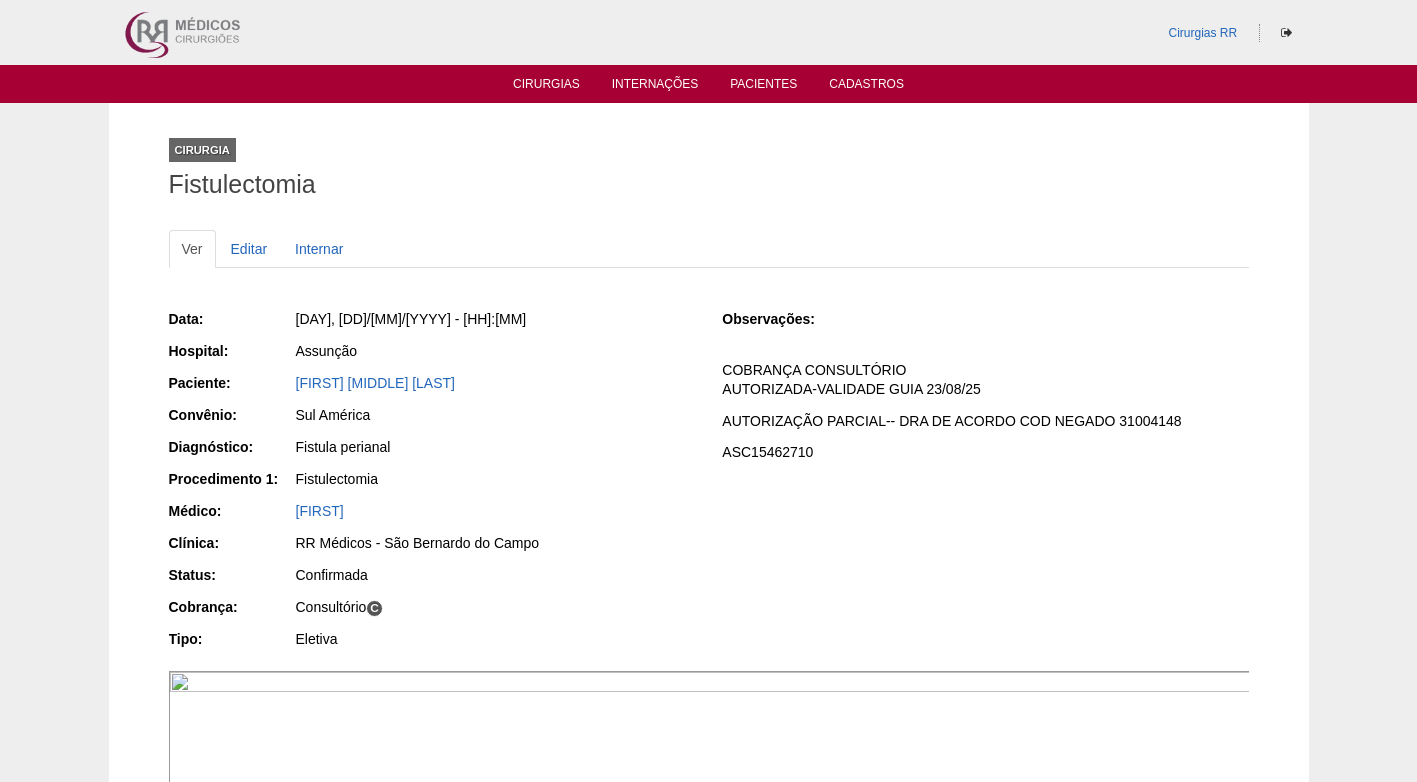 scroll, scrollTop: 0, scrollLeft: 0, axis: both 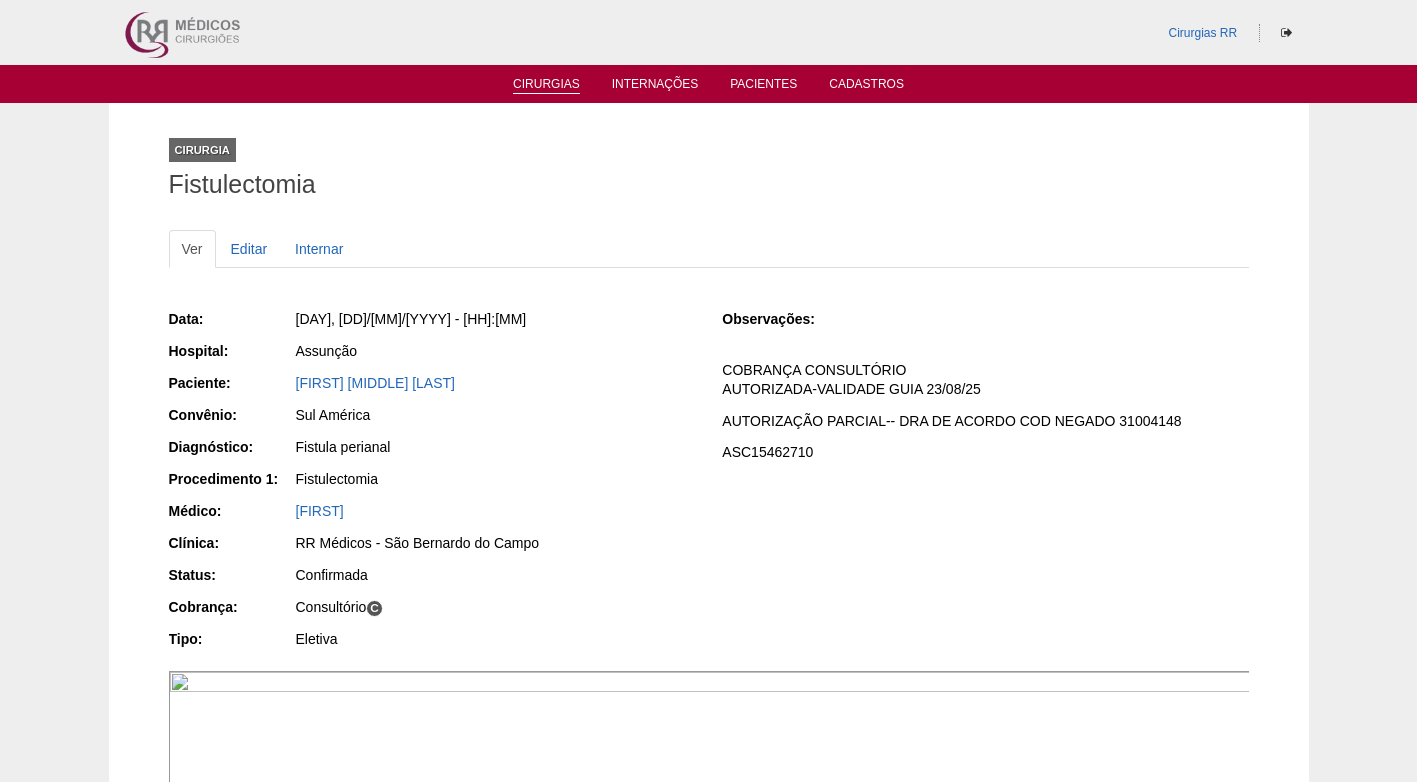 click on "Cirurgias" at bounding box center (546, 85) 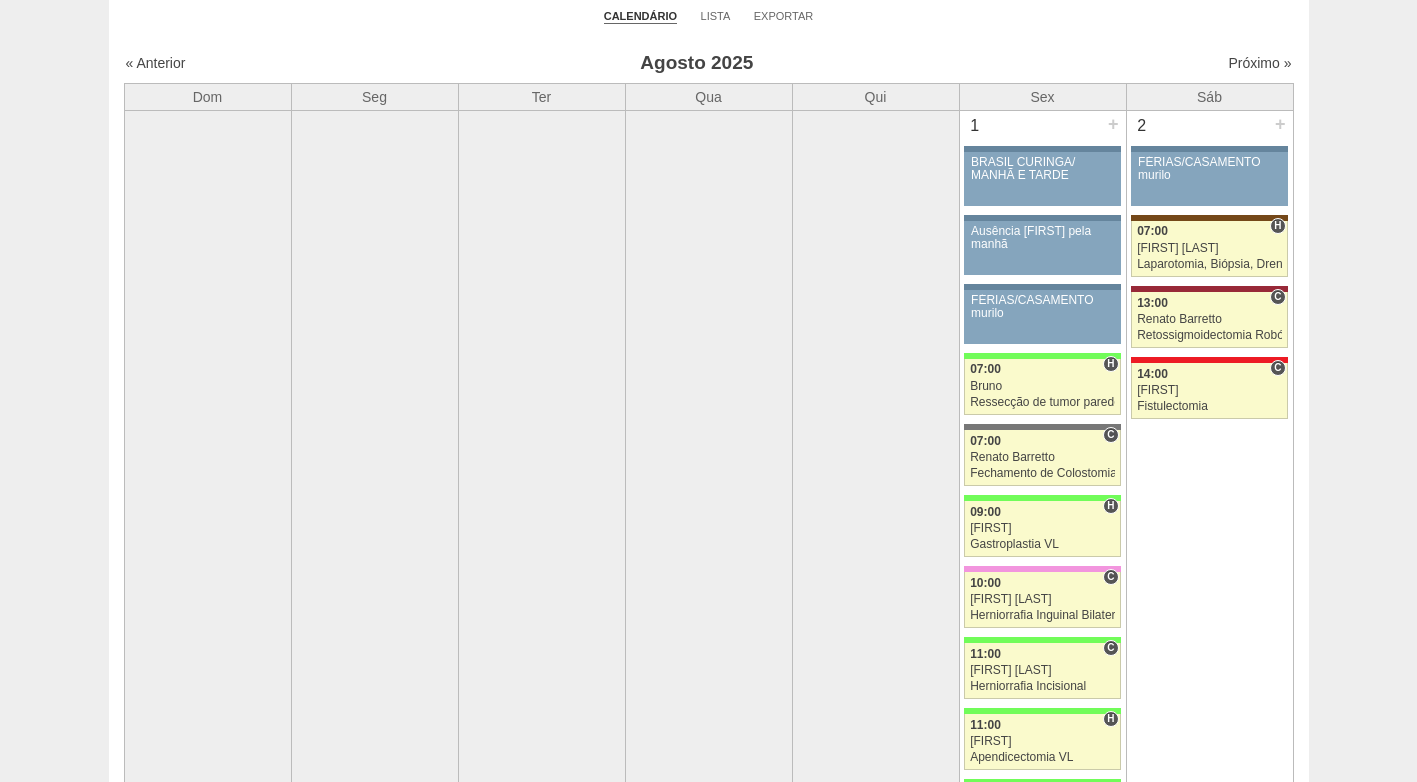 scroll, scrollTop: 1000, scrollLeft: 0, axis: vertical 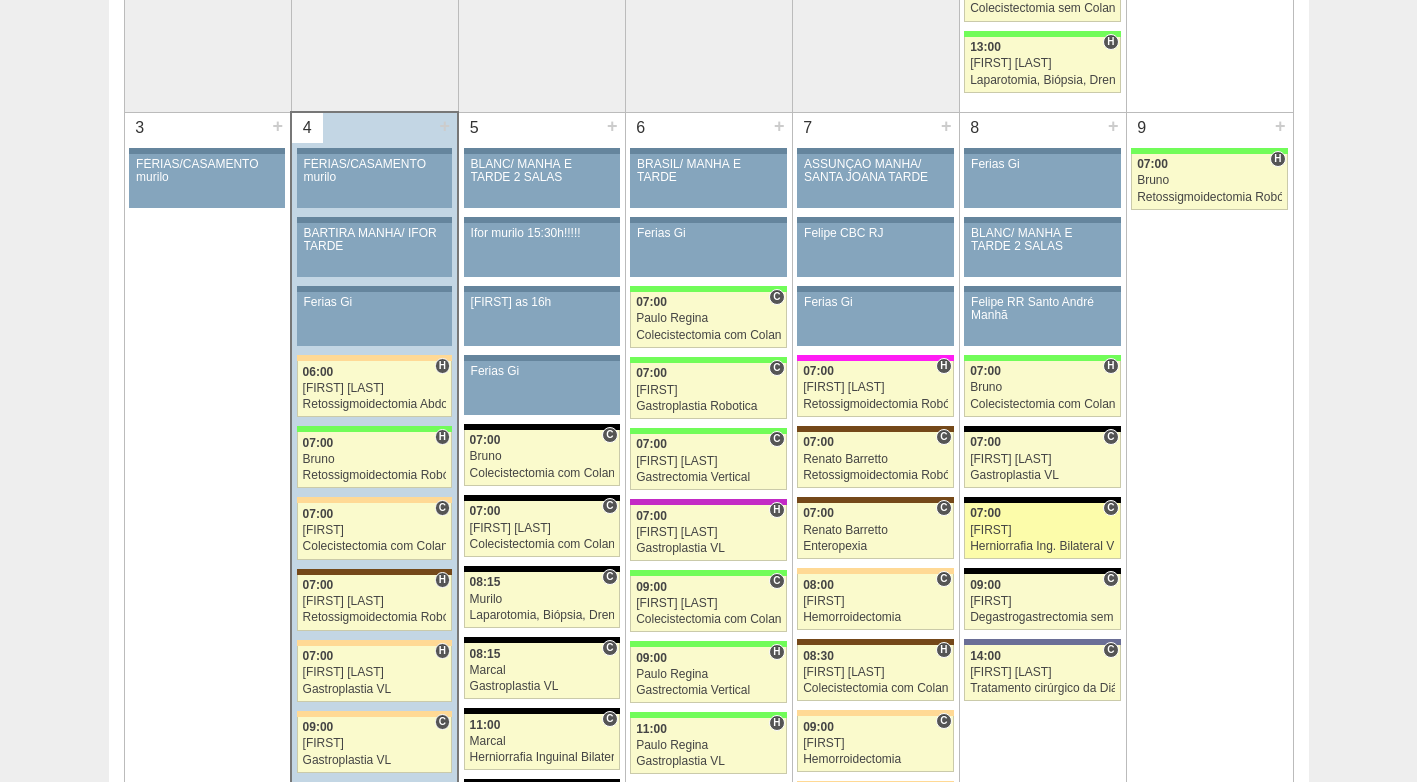 click on "Herniorrafia Ing. Bilateral VL" at bounding box center [1042, 546] 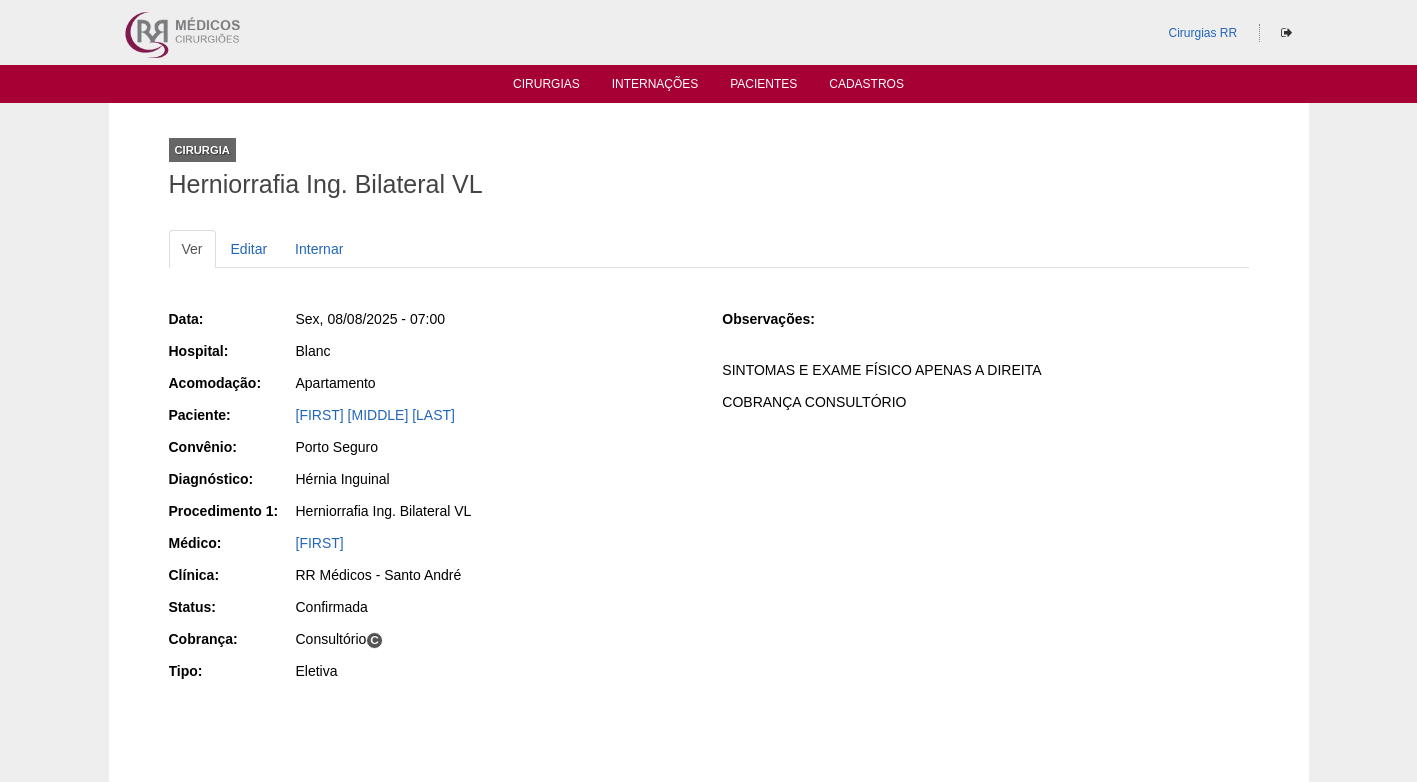 scroll, scrollTop: 0, scrollLeft: 0, axis: both 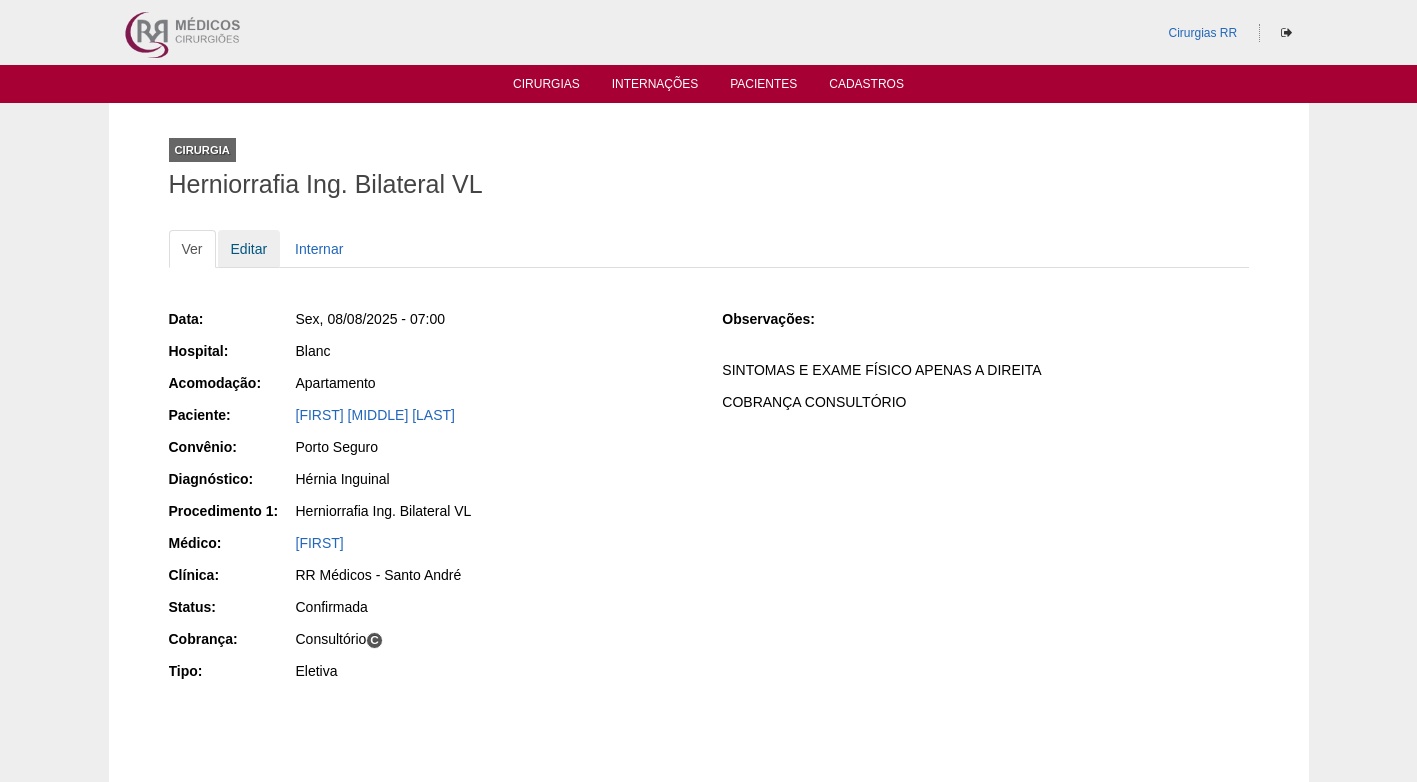 click on "Editar" at bounding box center (249, 249) 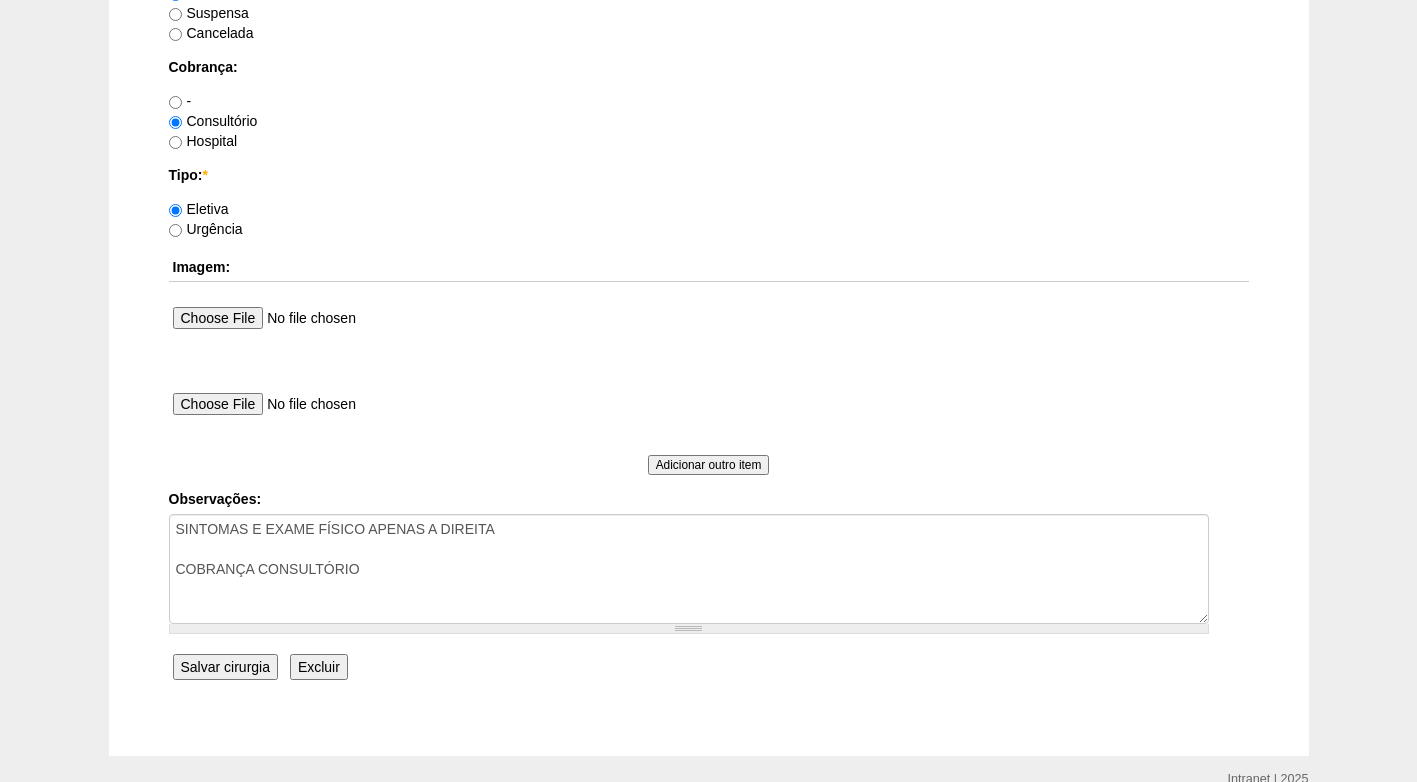 scroll, scrollTop: 1795, scrollLeft: 0, axis: vertical 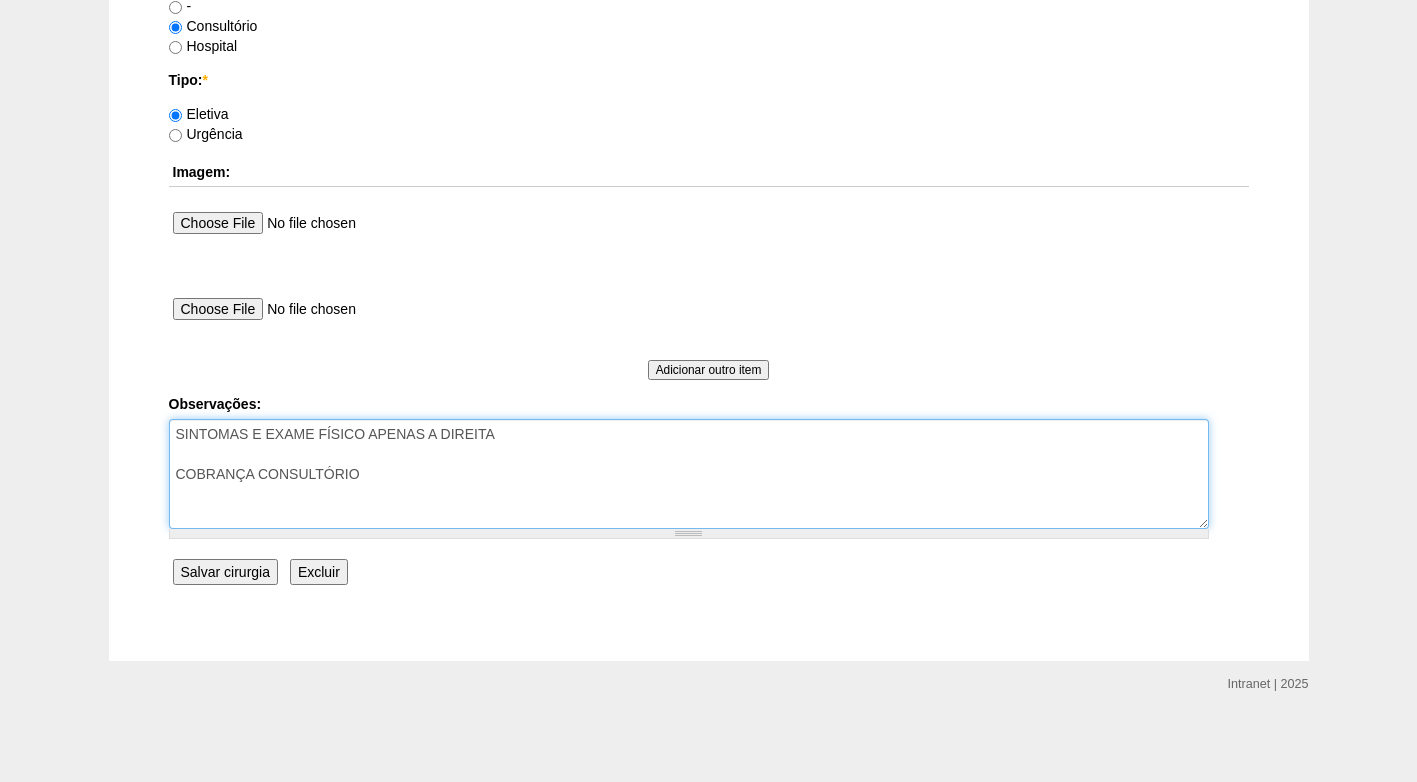 click on "SINTOMAS E EXAME FÍSICO APENAS A DIREITA
COBRANÇA CONSULTÓRIO" at bounding box center [689, 474] 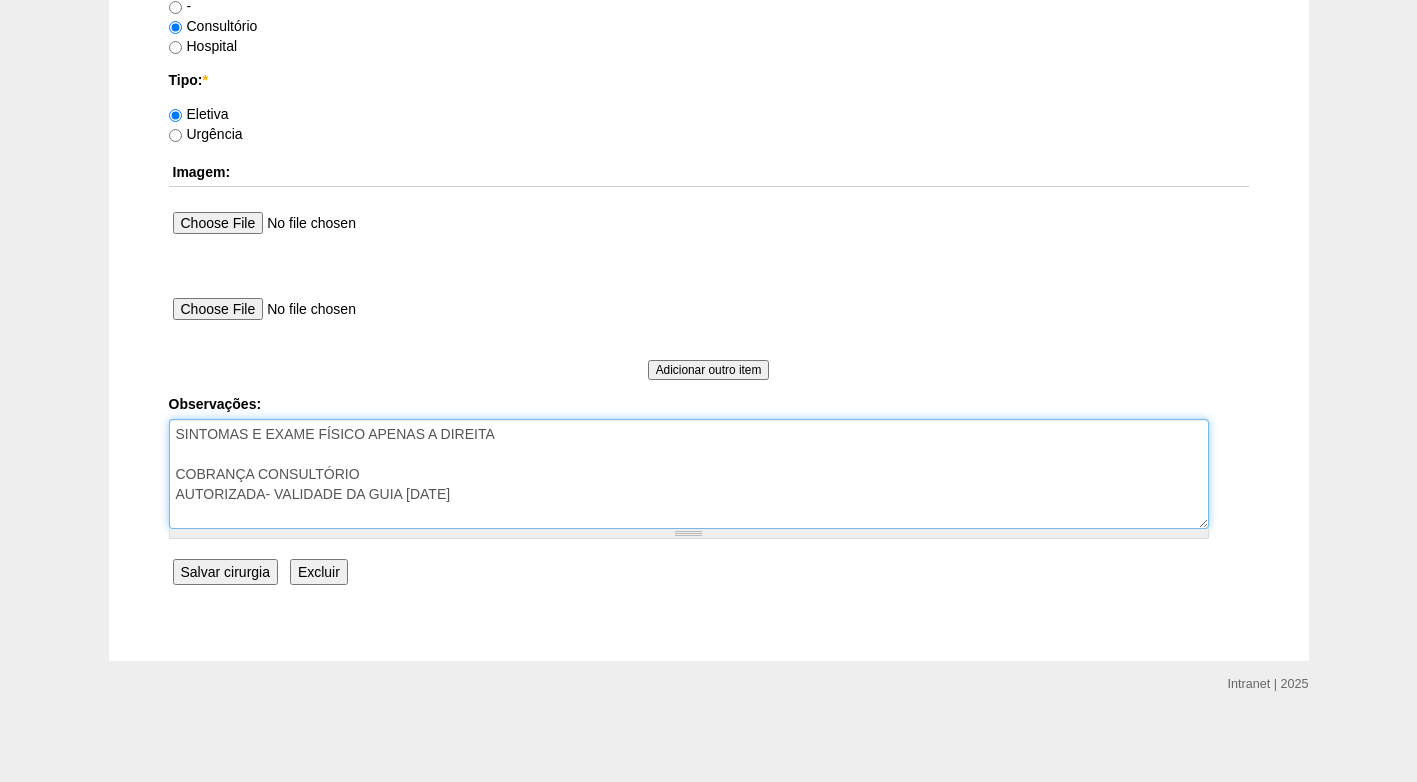 type on "SINTOMAS E EXAME FÍSICO APENAS A DIREITA
COBRANÇA CONSULTÓRIO
AUTORIZADA- VALIDADE DA GUIA [DATE]" 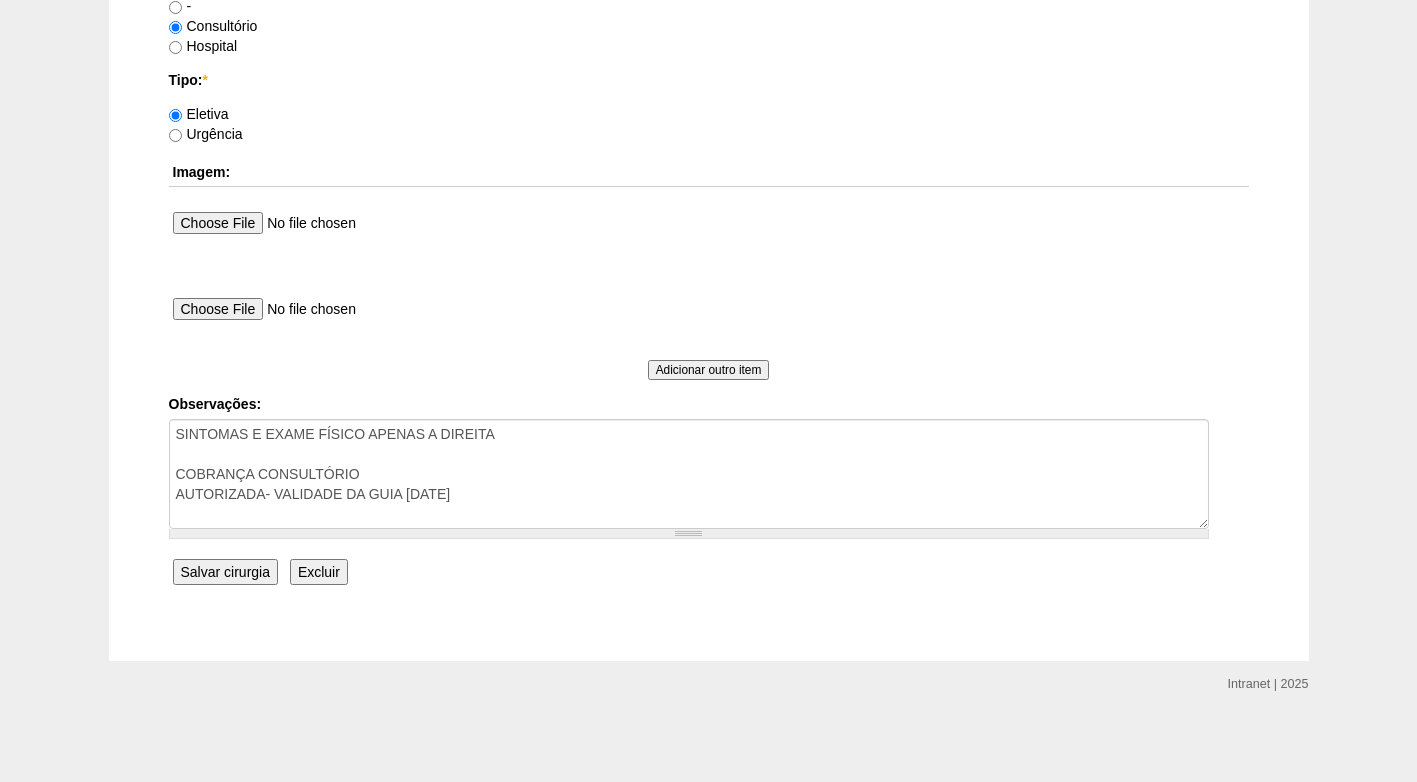 click on "Salvar cirurgia" at bounding box center (225, 572) 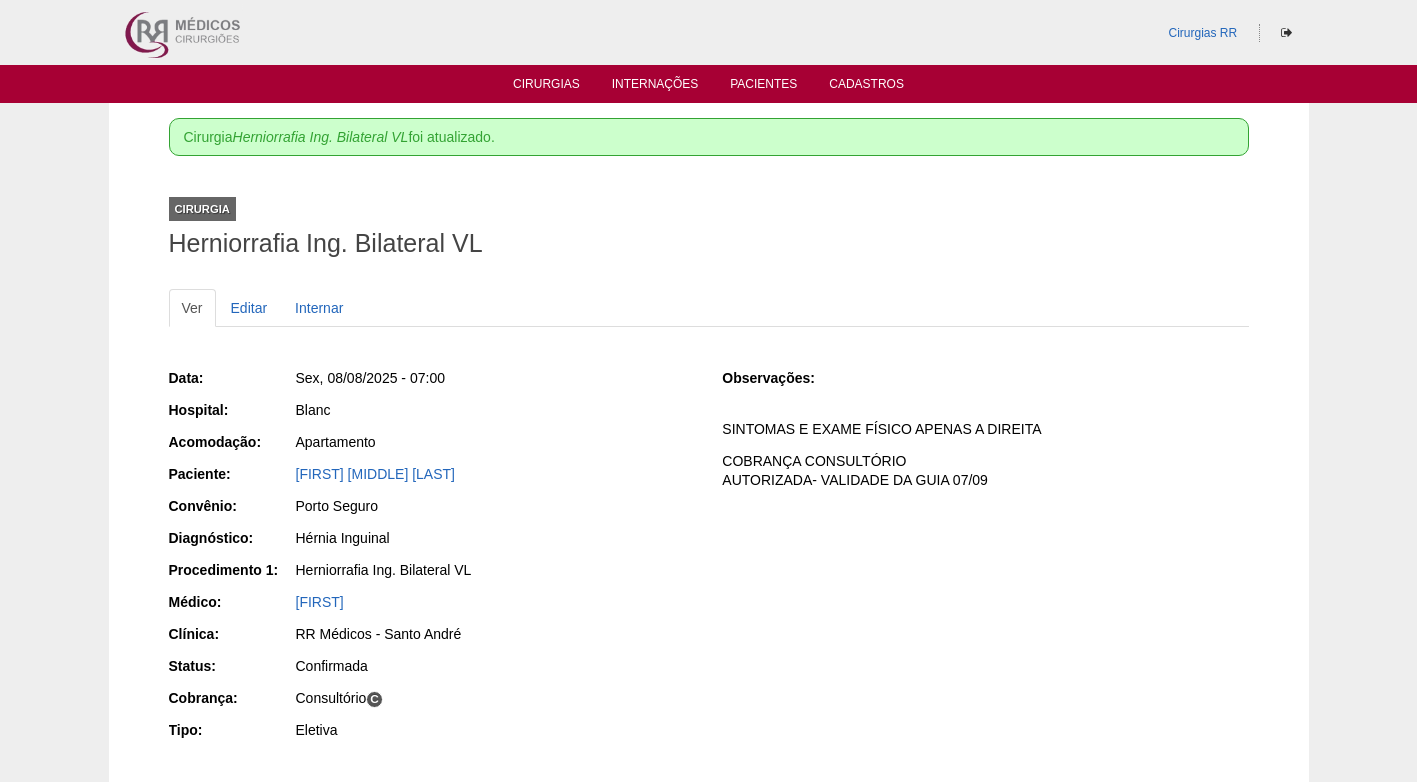 scroll, scrollTop: 0, scrollLeft: 0, axis: both 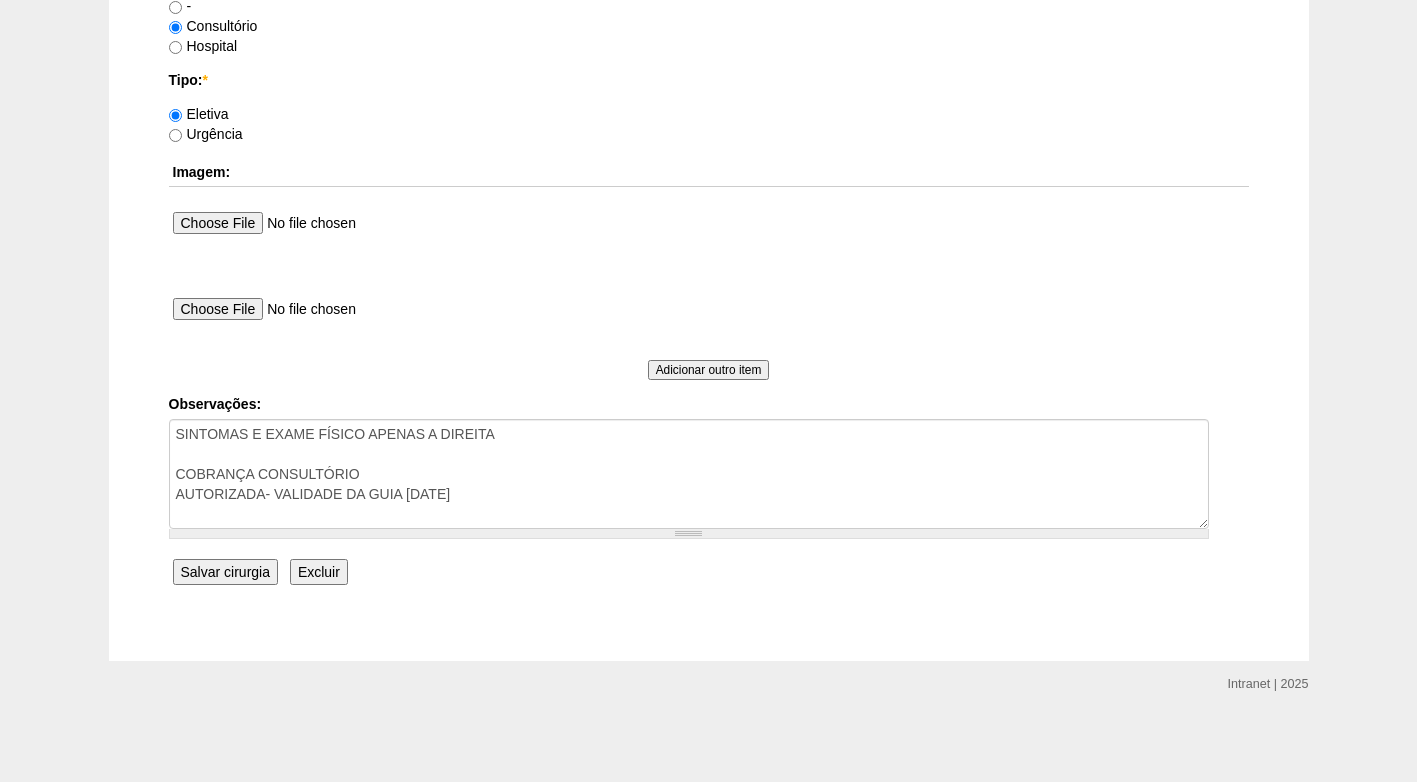 click on "Data:  *
[DATE]
Formato: [DATE]
[TIME]
Formato: [TIME]
Hospital:
- Nenhum - 9 de Julho Albert Einstein Alvorada América Assunção Bartira Beneficência Portuguesa SCS Blanc BP Mirante BP Paulista BR SURGERY Brasil Christóvão da Gama Cruz Azul Edmundo Vasconcelos Hospital São Camilo Hospital São Luiz Anália Franco IFOR Intermédica ABC Leforte Maria Braido Moriah Neomater Oswaldo Cruz Paulista Oswaldo Cruz Vergueiro Paulistano Pro Matre Samaritano Santa Catarina Santa Helena Santa Joana Santa Maria Santa Paula Santa Rita São Bernardo São Luiz - Itaim São Luiz - Jabaquara São Luiz - Morumbi São Luiz - SCS Sepaco Sírio Libanês Vila Mariana Day Hospital Vila Nova Star Villa Lobos Vital Vitória
Acomodação:
-
Apartamento
Enfermaria
Paciente:
[FIRST] [LAST] [nid:87382]
Convênio:
- Nenhum - Abet Afresp Allianz Amil Blue Life Caasp Cabesp Caixa de Pensões Careplus Cassi CBPM Cesp" at bounding box center (709, -451) 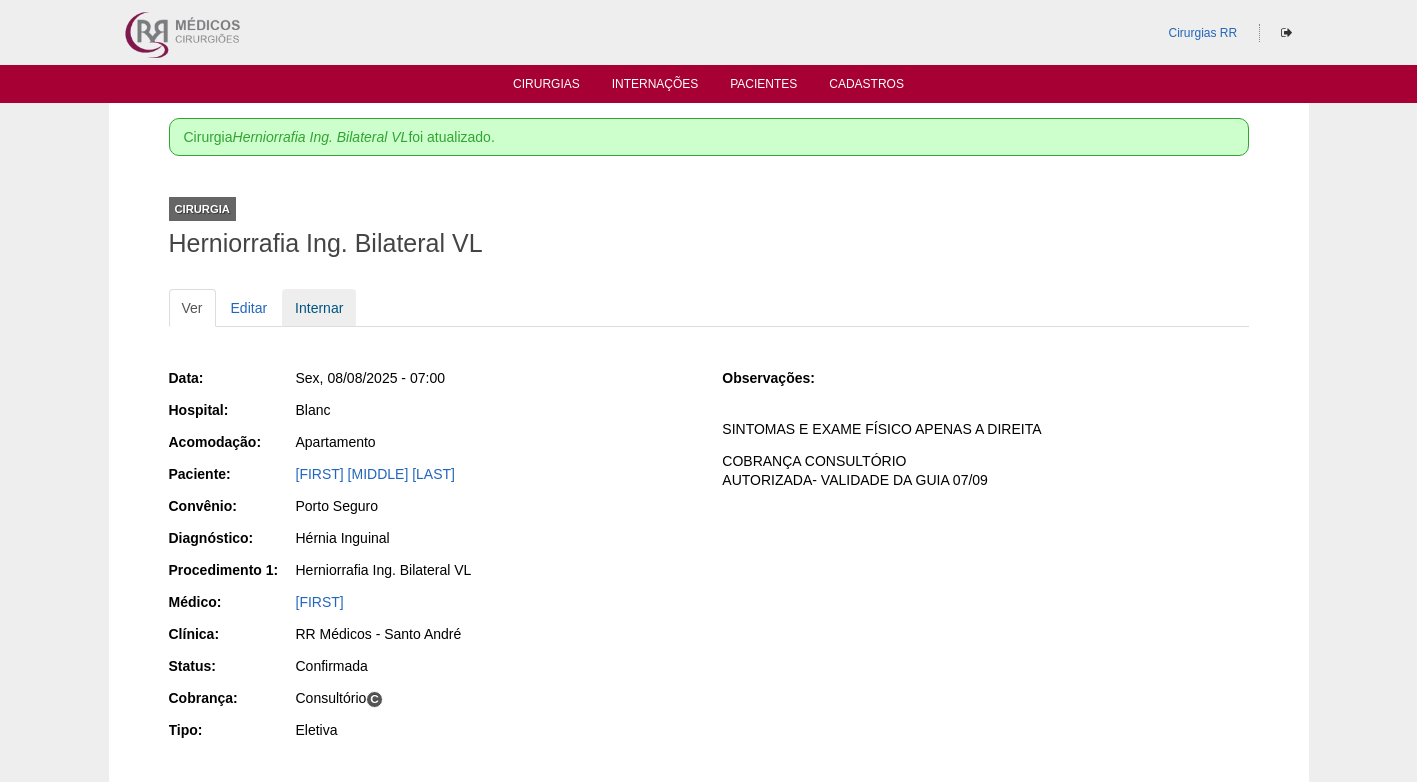scroll, scrollTop: 0, scrollLeft: 0, axis: both 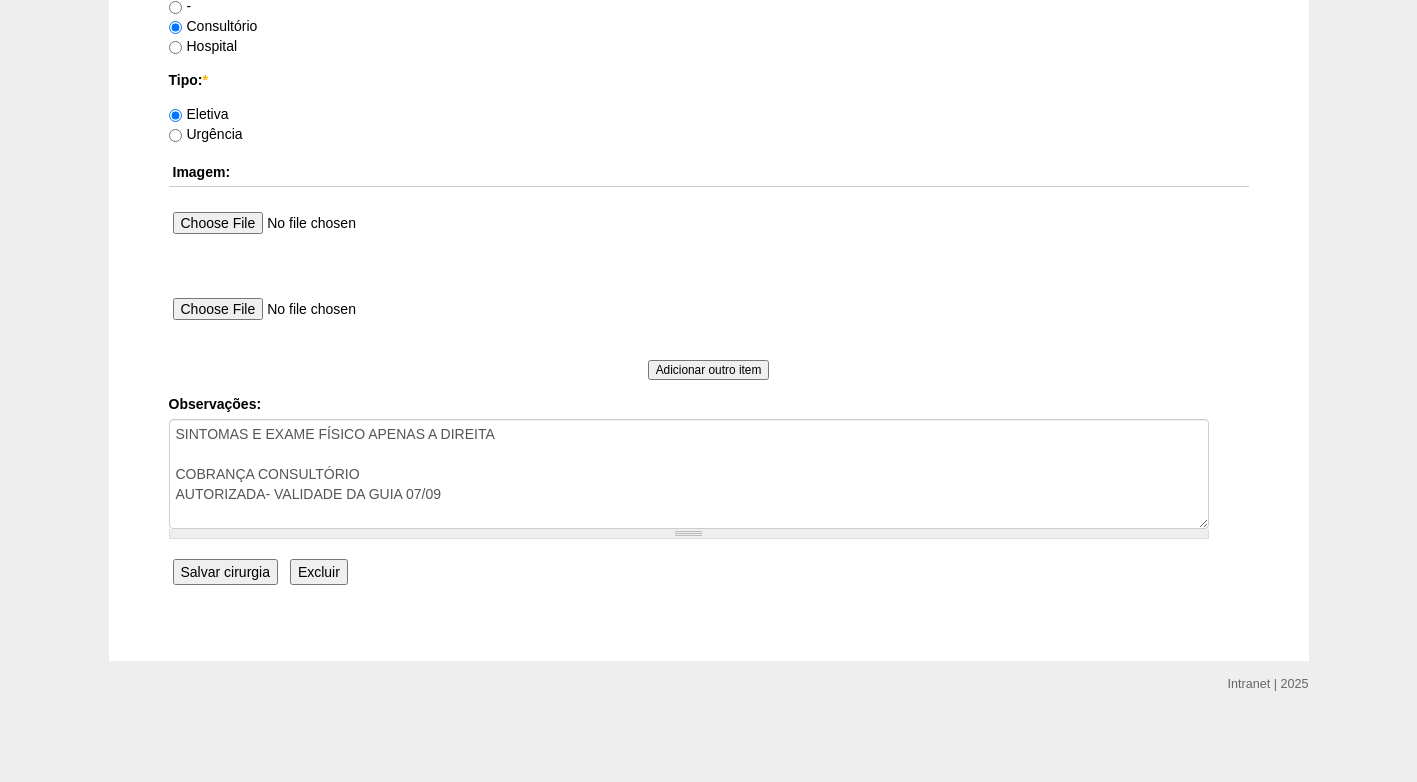 click on "Salvar cirurgia" at bounding box center (225, 572) 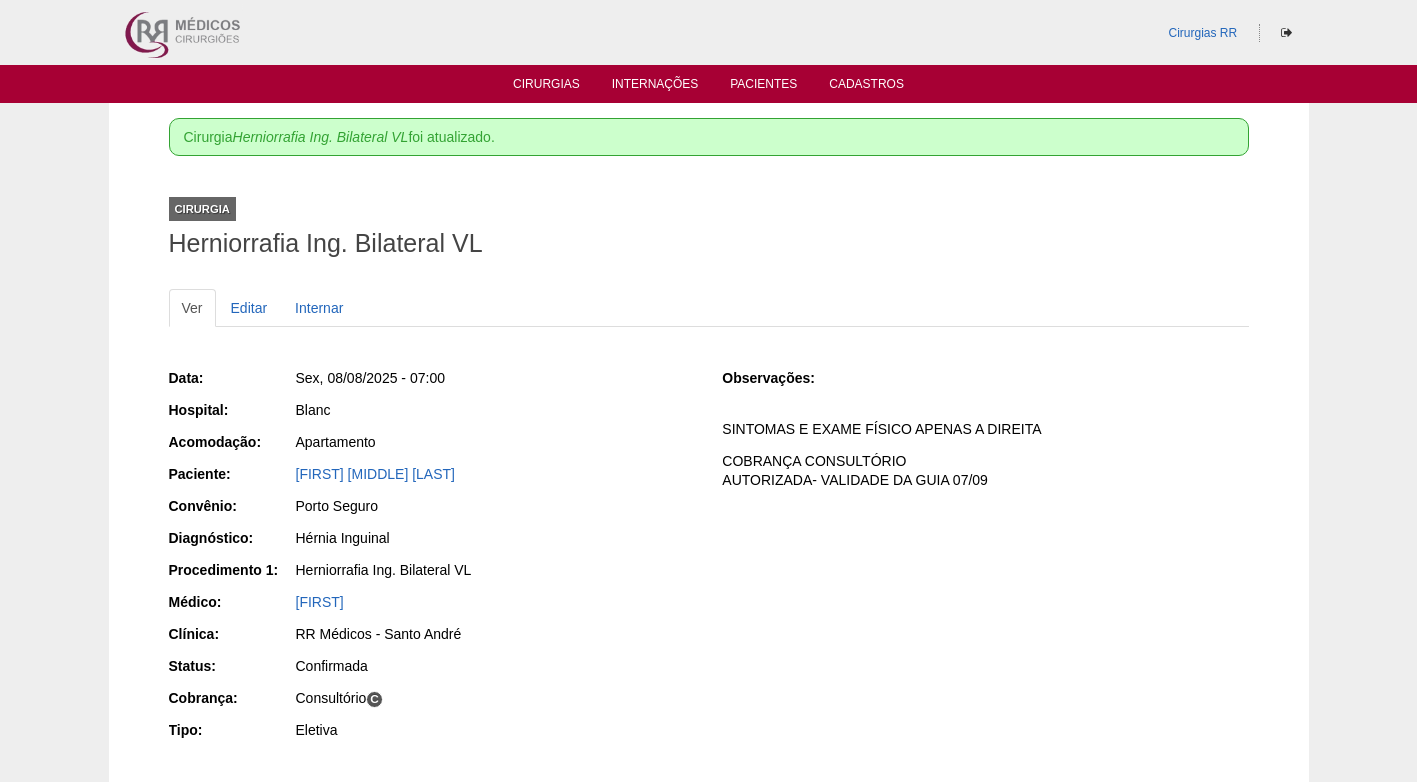 scroll, scrollTop: 0, scrollLeft: 0, axis: both 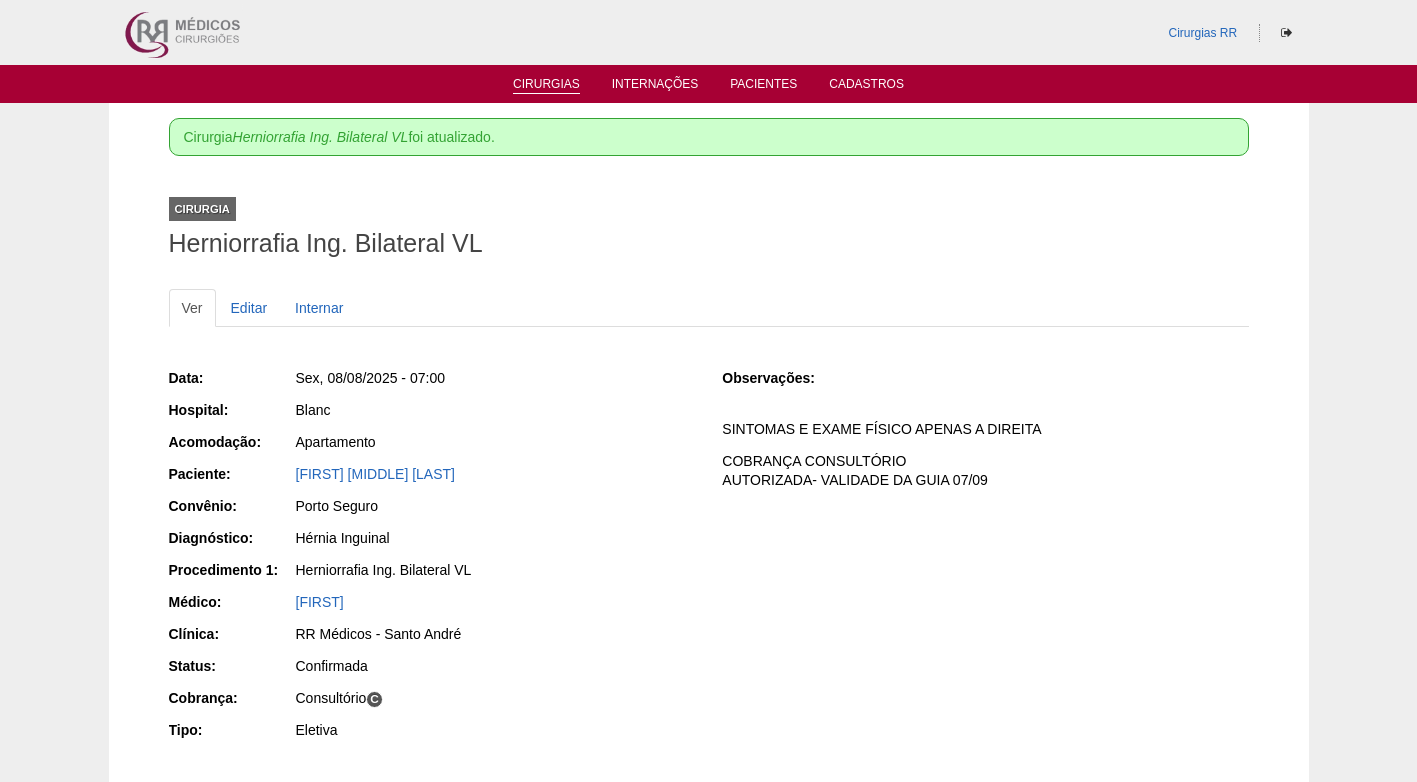 click on "Cirurgias" at bounding box center [546, 85] 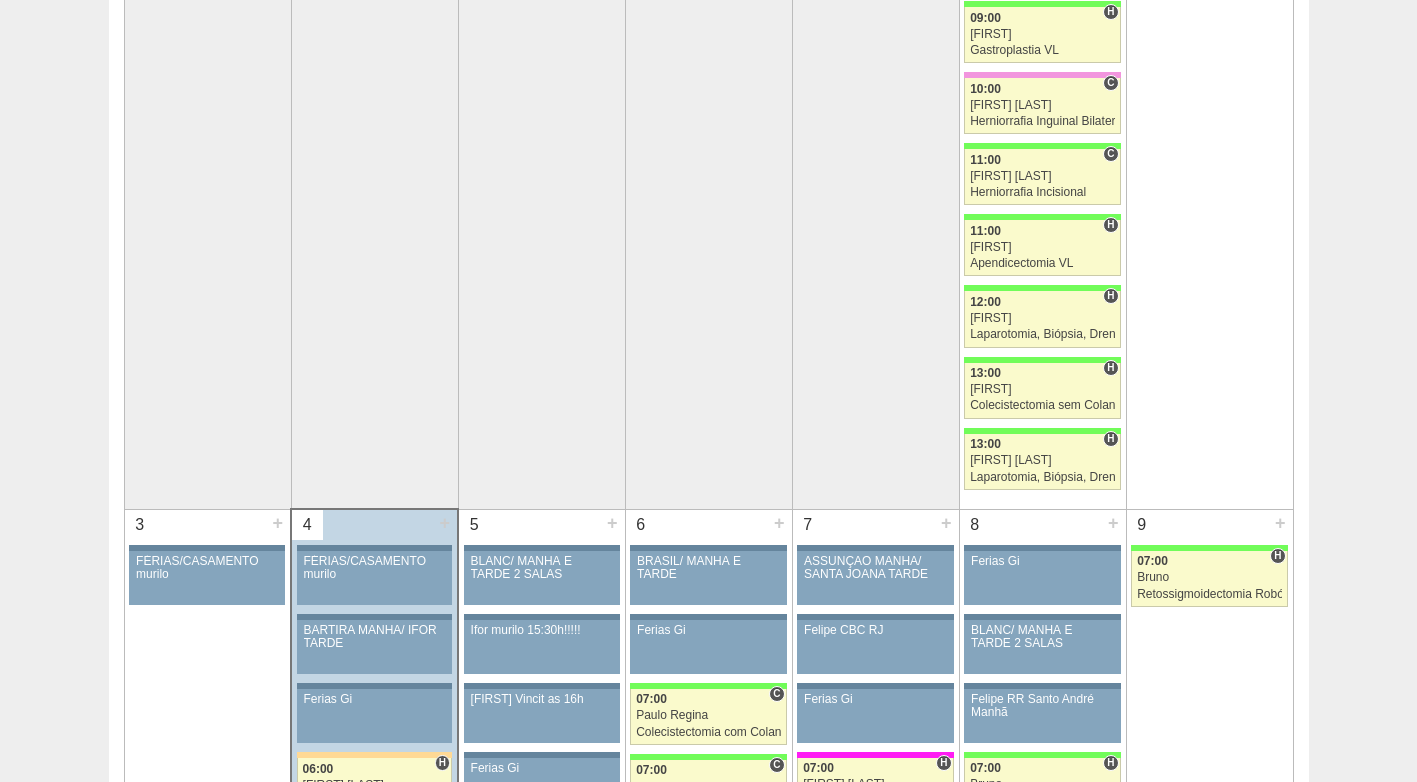 scroll, scrollTop: 300, scrollLeft: 0, axis: vertical 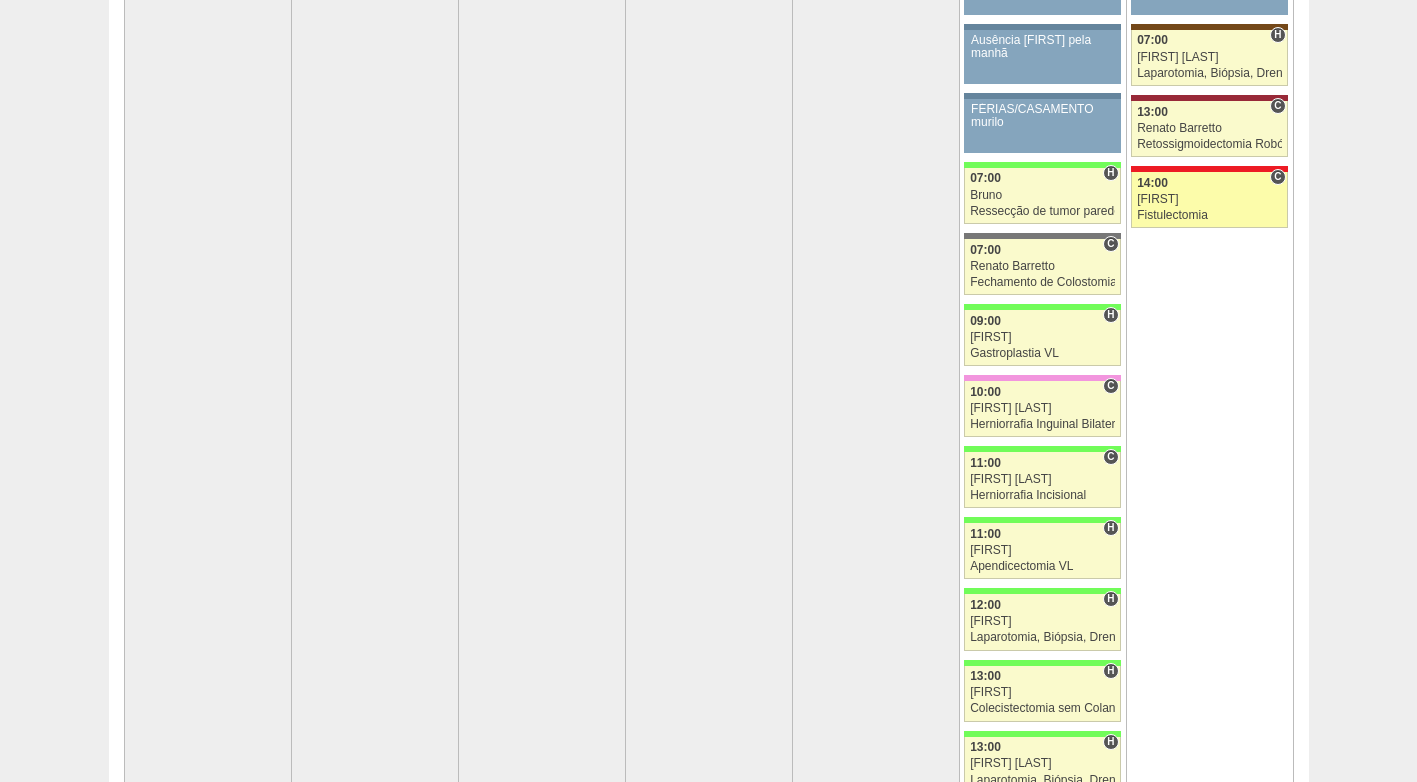 click on "Fistulectomia" at bounding box center [1209, 215] 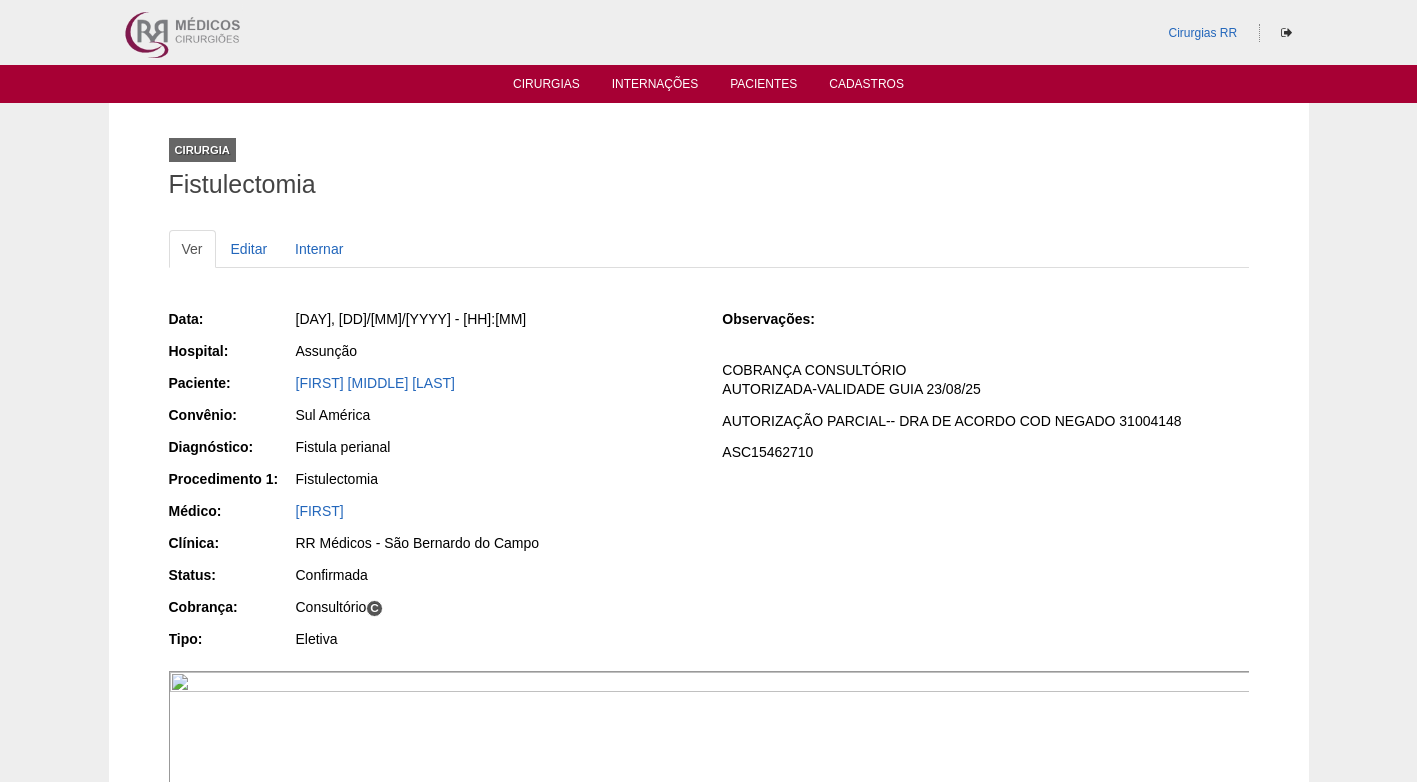 scroll, scrollTop: 0, scrollLeft: 0, axis: both 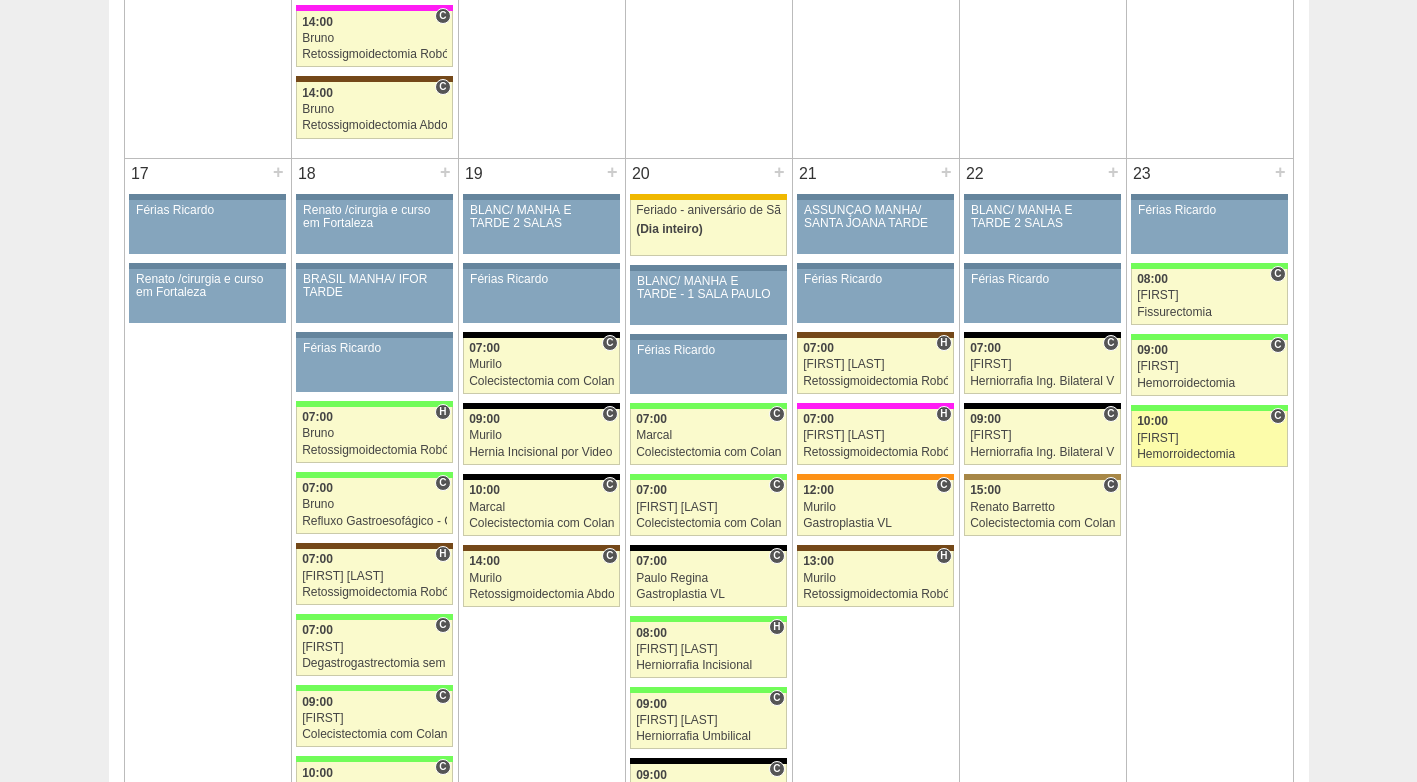 click on "Hemorroidectomia" at bounding box center [1209, 454] 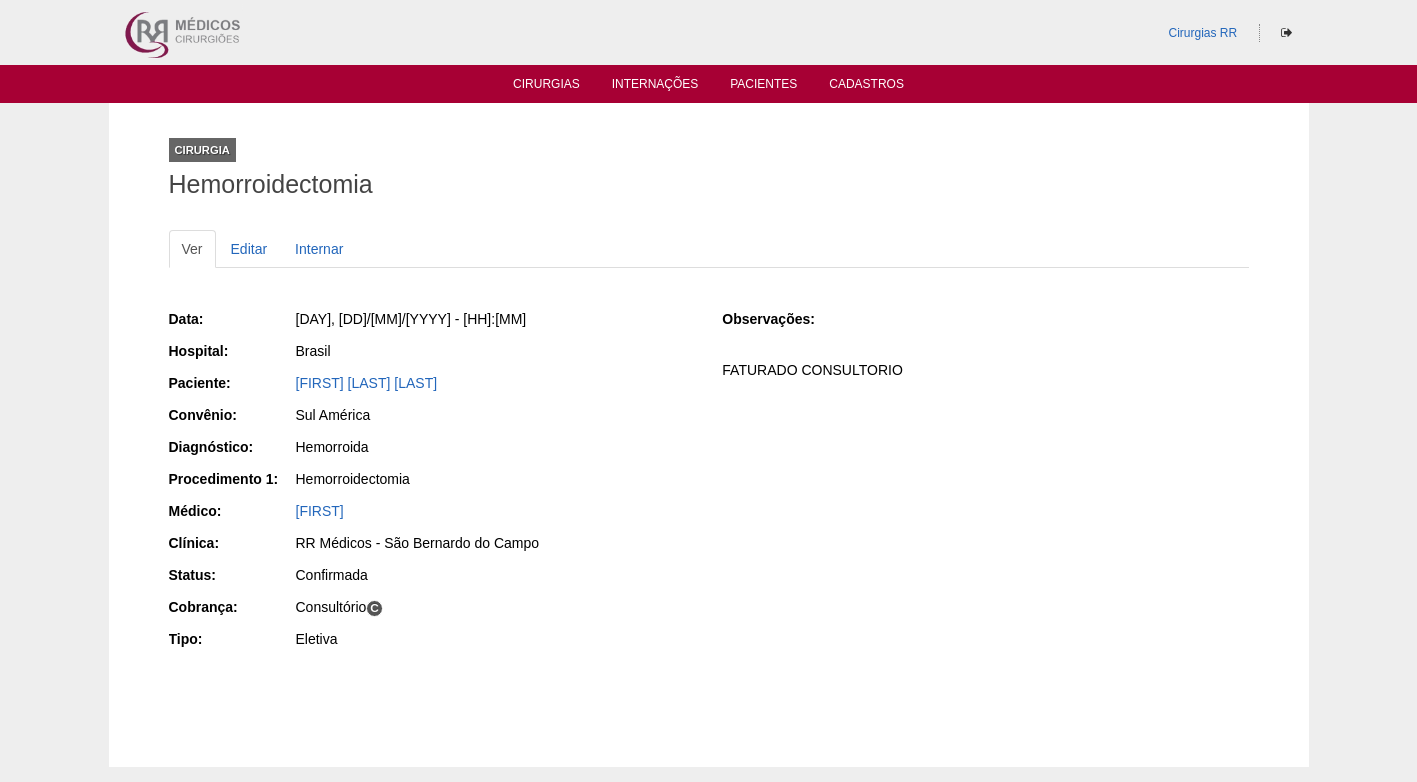 scroll, scrollTop: 0, scrollLeft: 0, axis: both 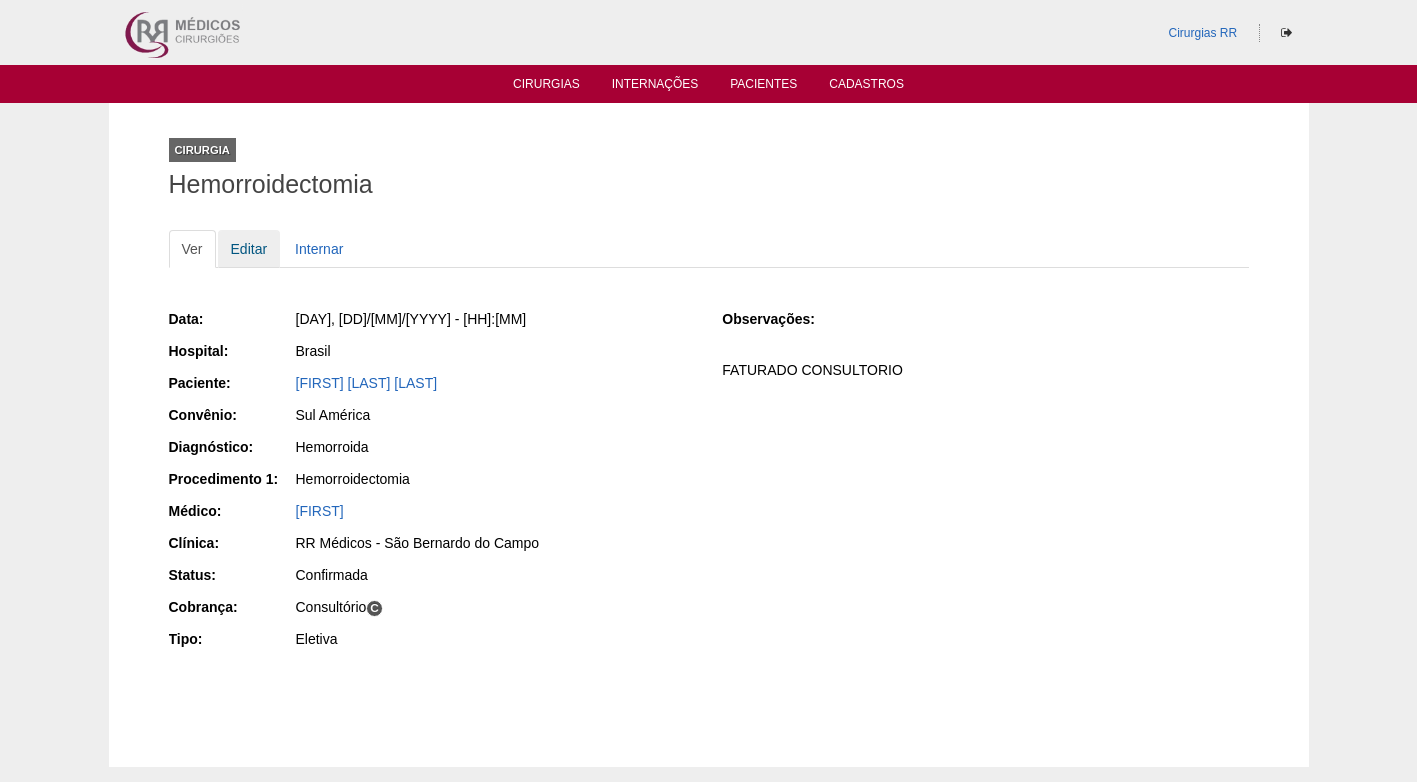 click on "Editar" at bounding box center (249, 249) 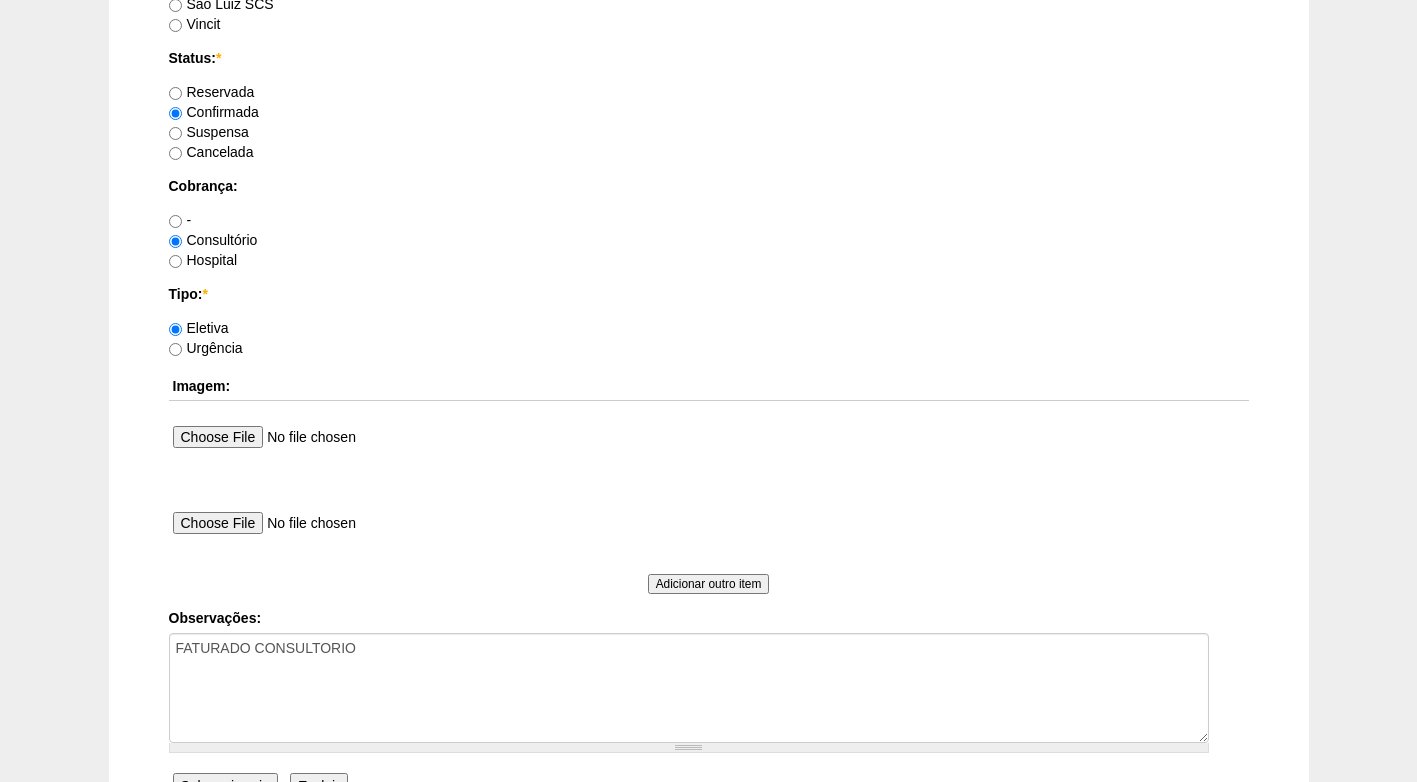 scroll, scrollTop: 1600, scrollLeft: 0, axis: vertical 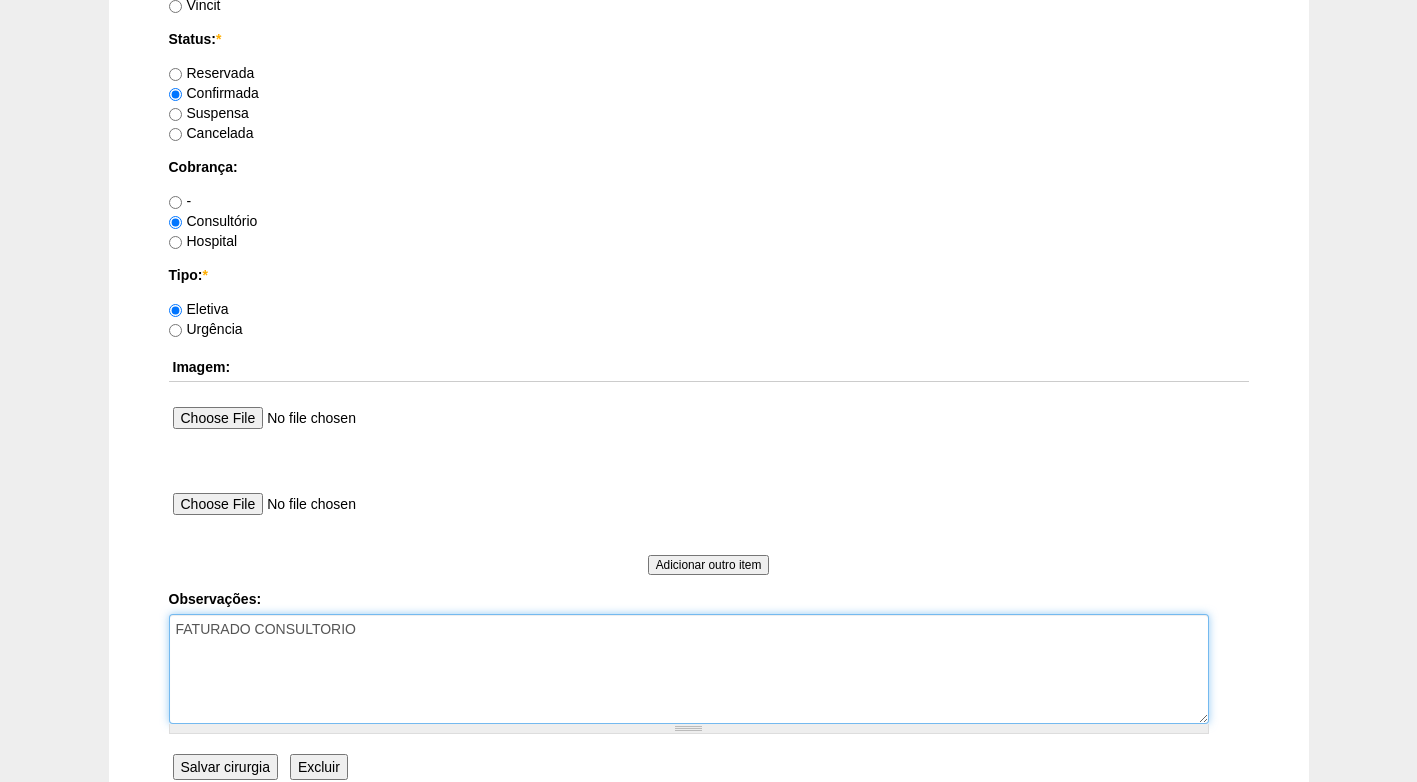 click on "FATURADO CONSULTORIO" at bounding box center [689, 669] 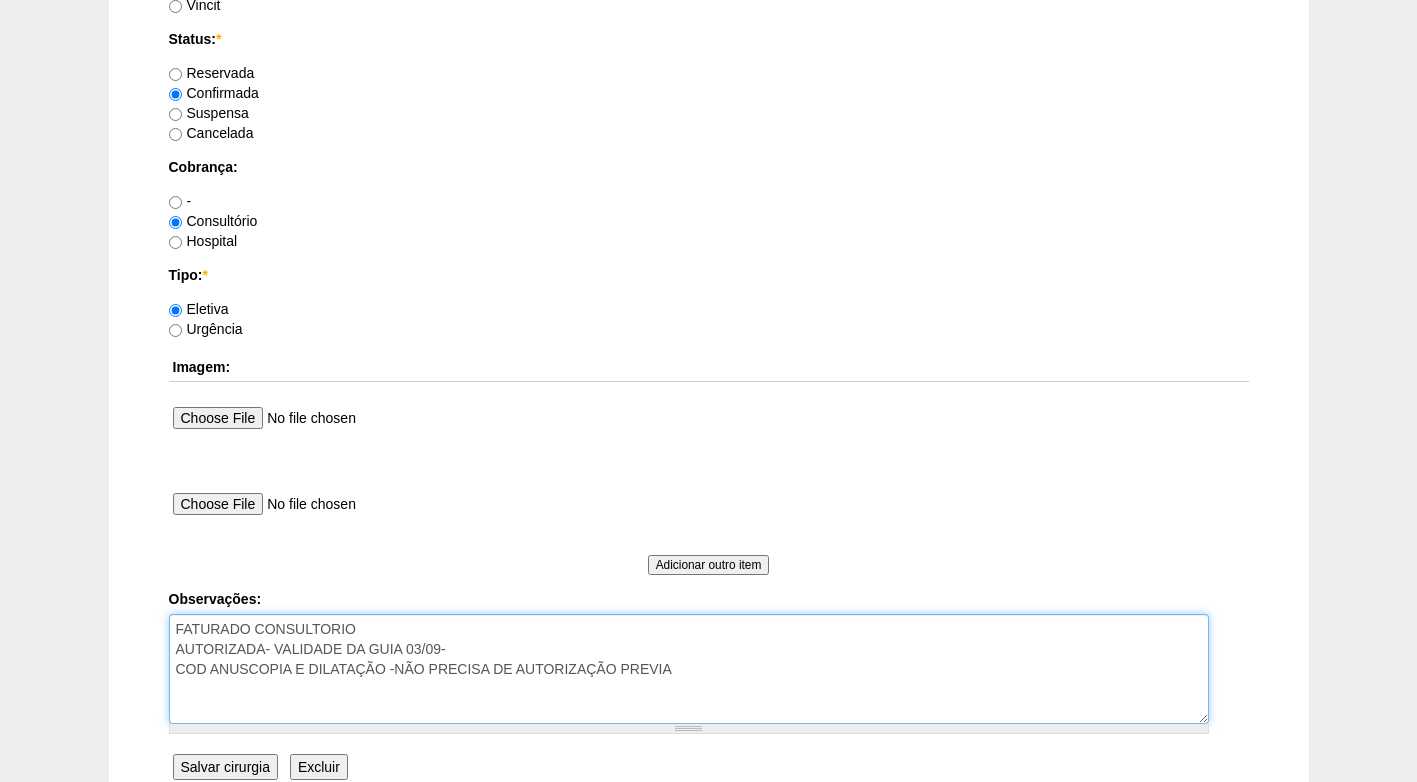 click on "FATURADO CONSULTORIO" at bounding box center (689, 669) 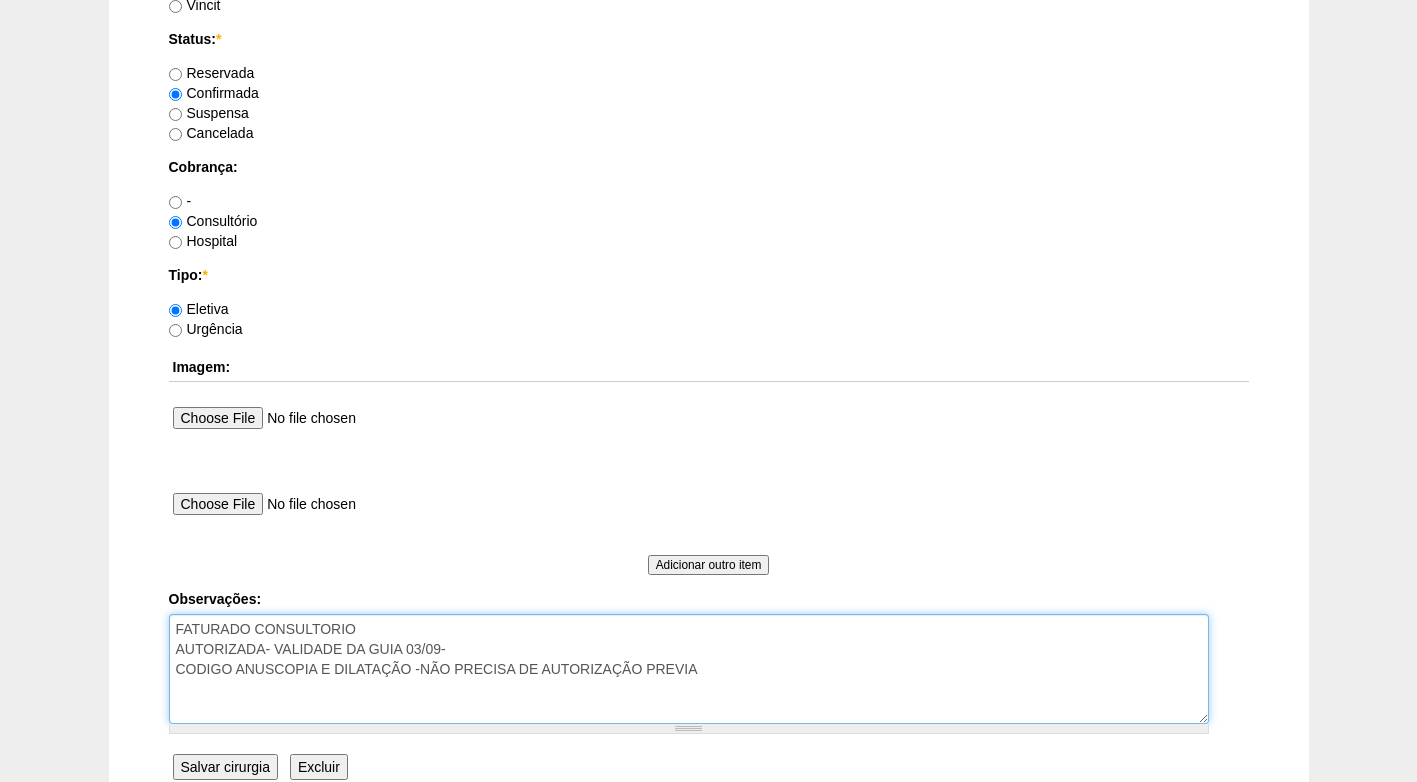 type on "FATURADO CONSULTORIO
AUTORIZADA- VALIDADE DA GUIA 03/09-
CODIGO ANUSCOPIA E DILATAÇÃO -NÃO PRECISA DE AUTORIZAÇÃO PREVIA" 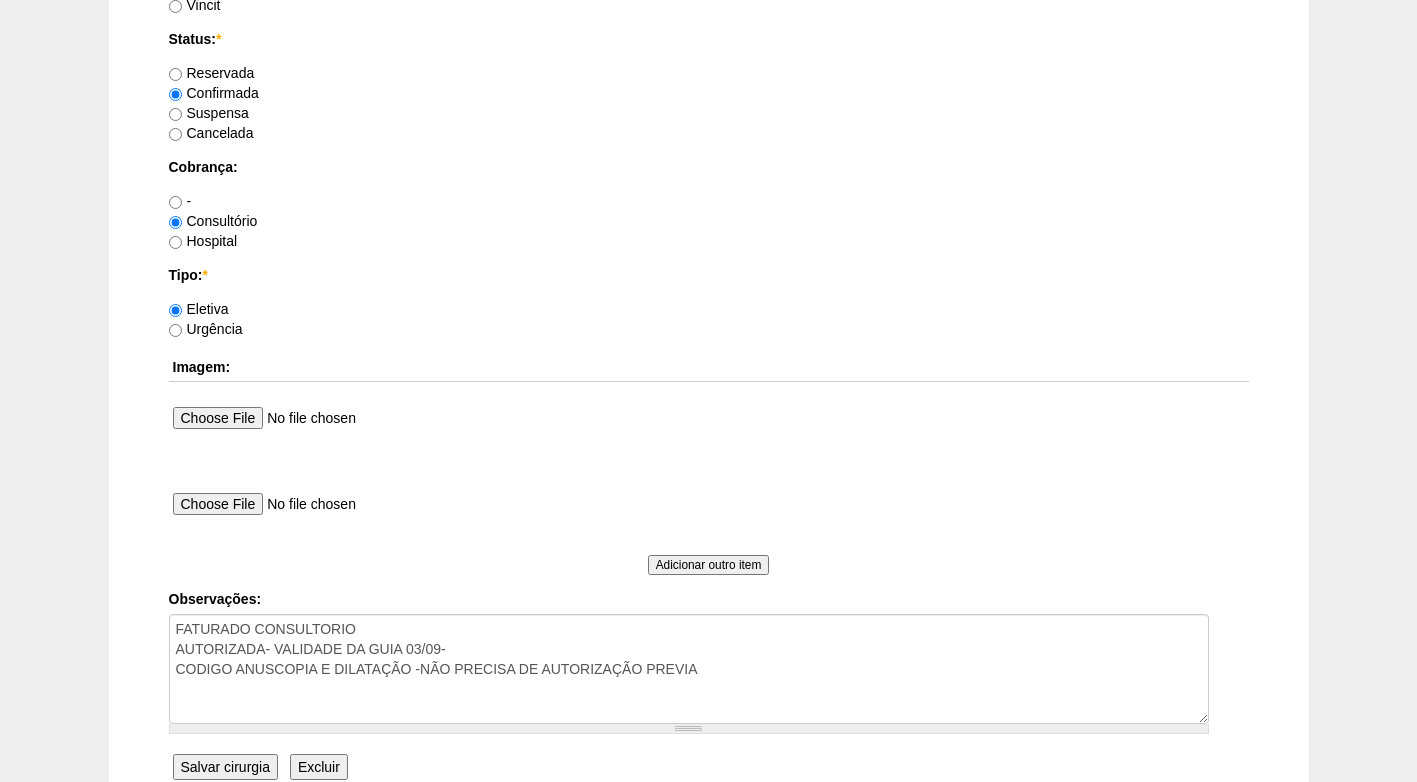 click on "Salvar cirurgia" at bounding box center (225, 767) 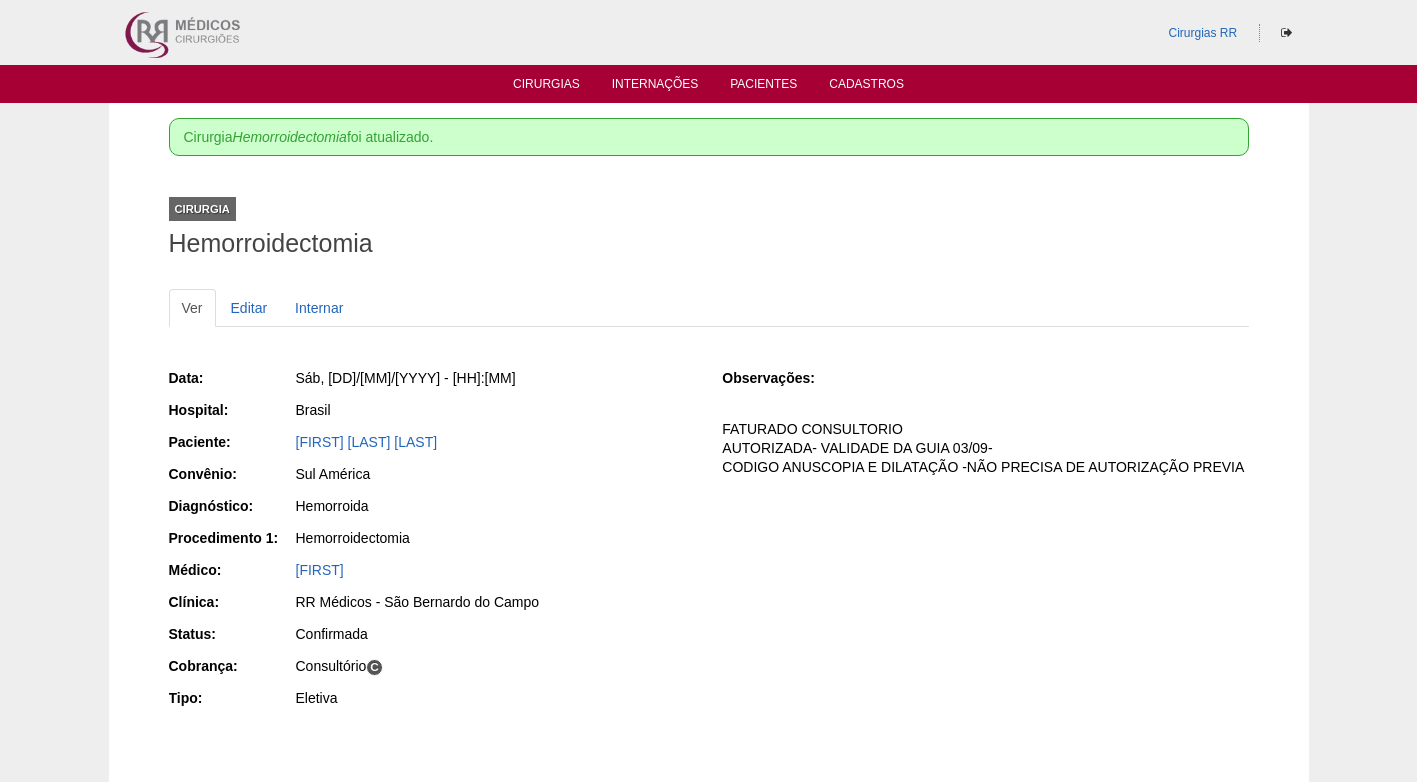 scroll, scrollTop: 0, scrollLeft: 0, axis: both 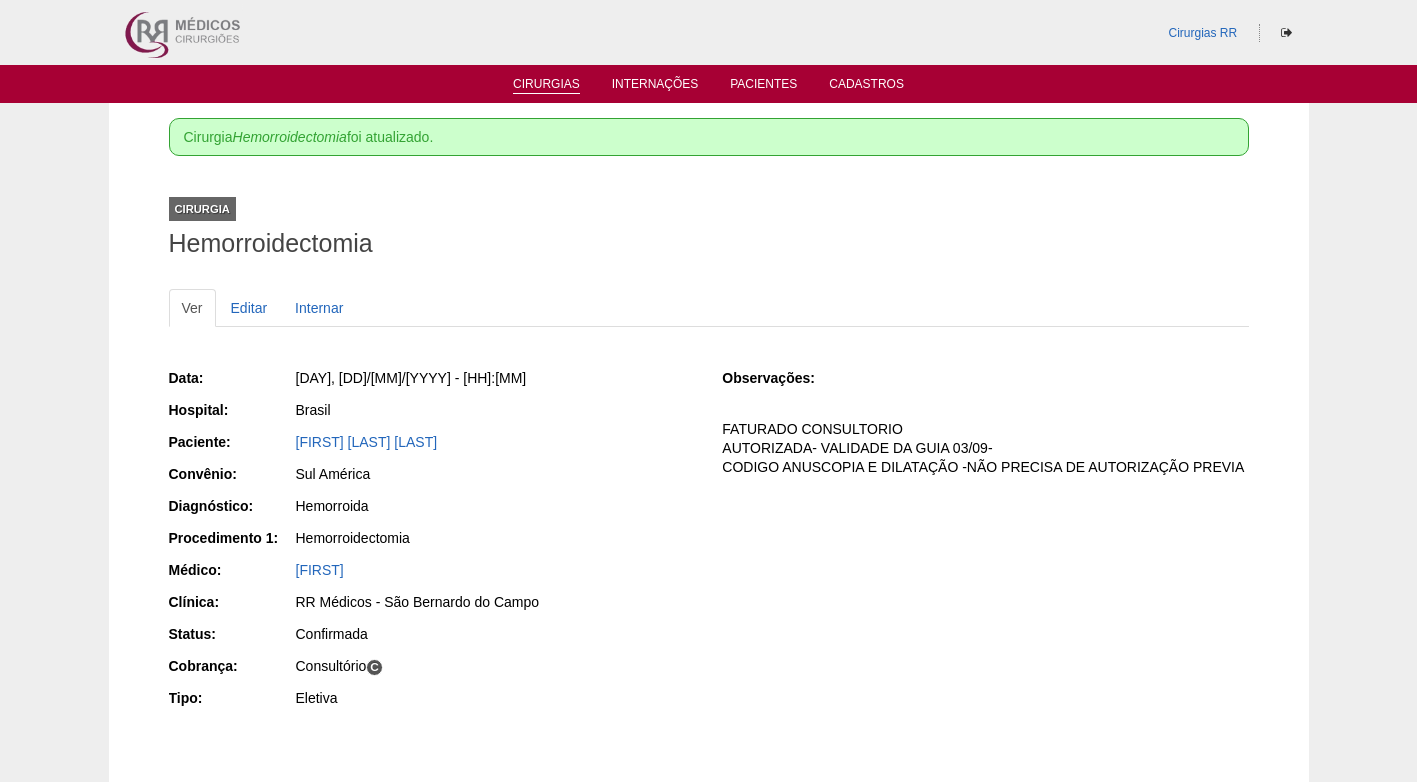 click on "Cirurgias" at bounding box center [546, 85] 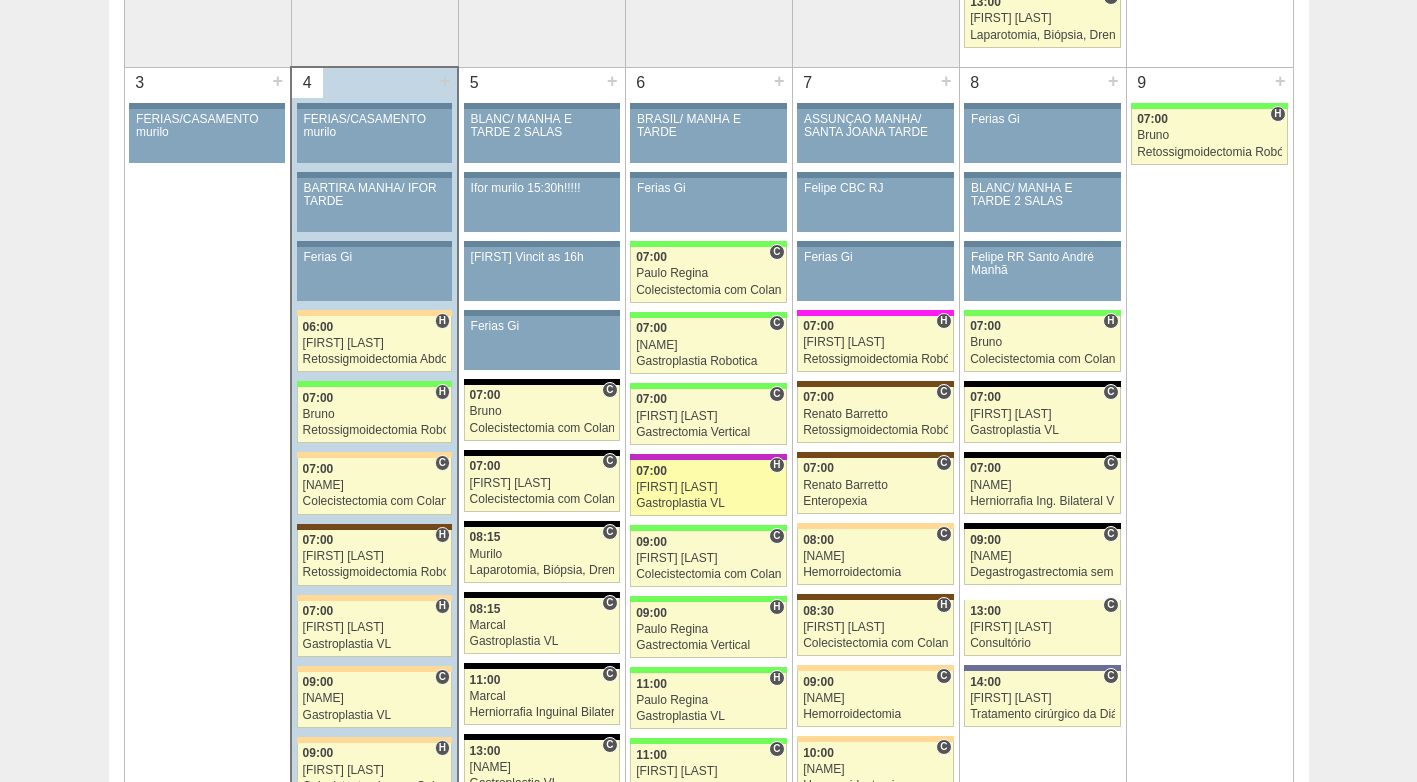 scroll, scrollTop: 1200, scrollLeft: 0, axis: vertical 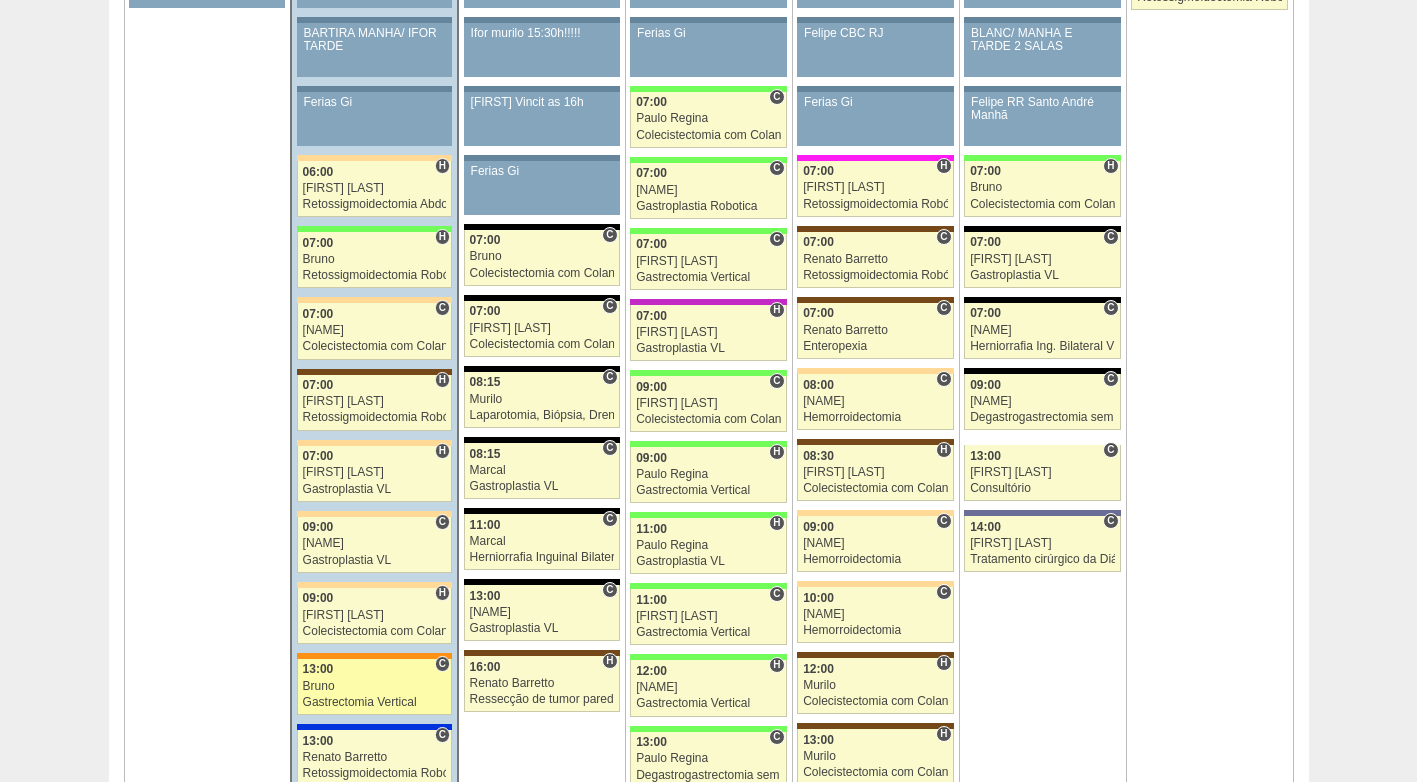 click on "Bruno" at bounding box center [375, 686] 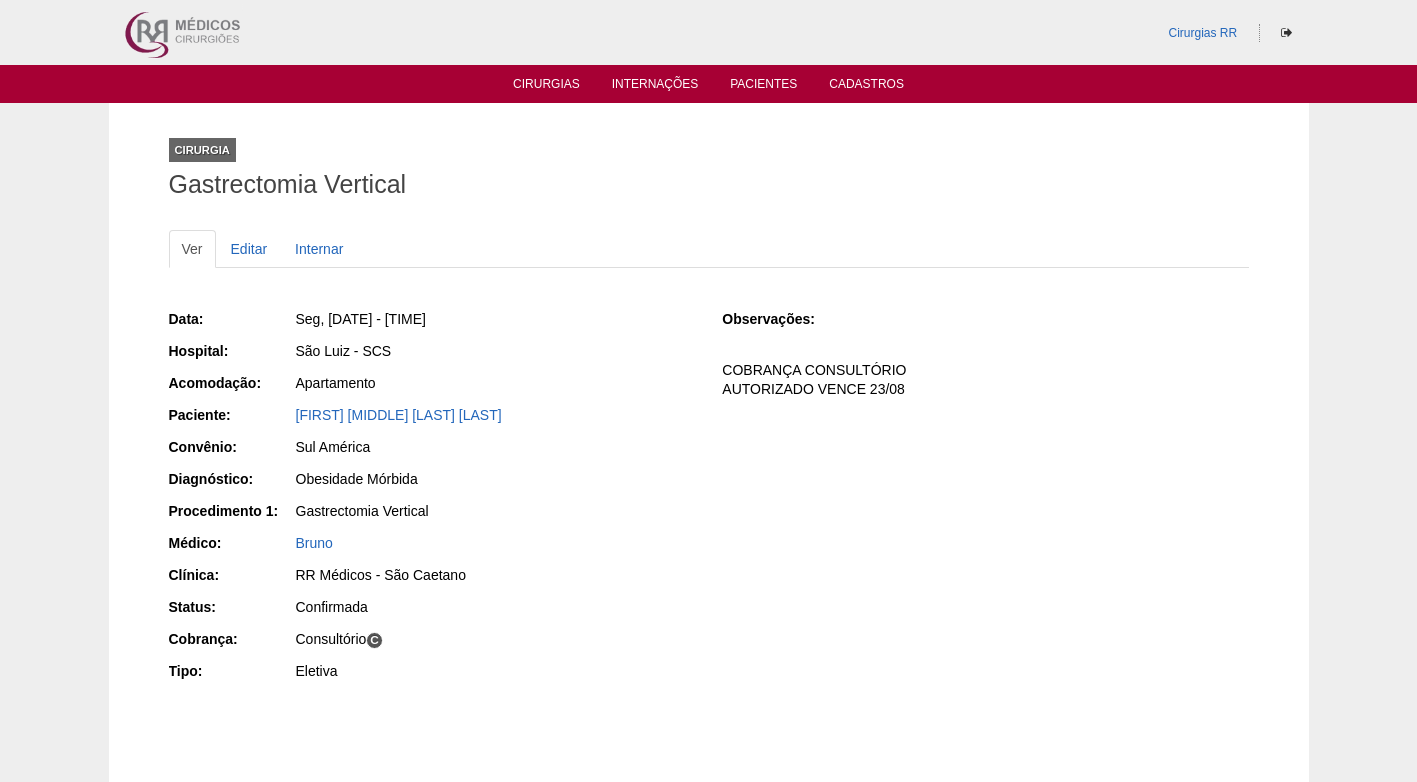 scroll, scrollTop: 0, scrollLeft: 0, axis: both 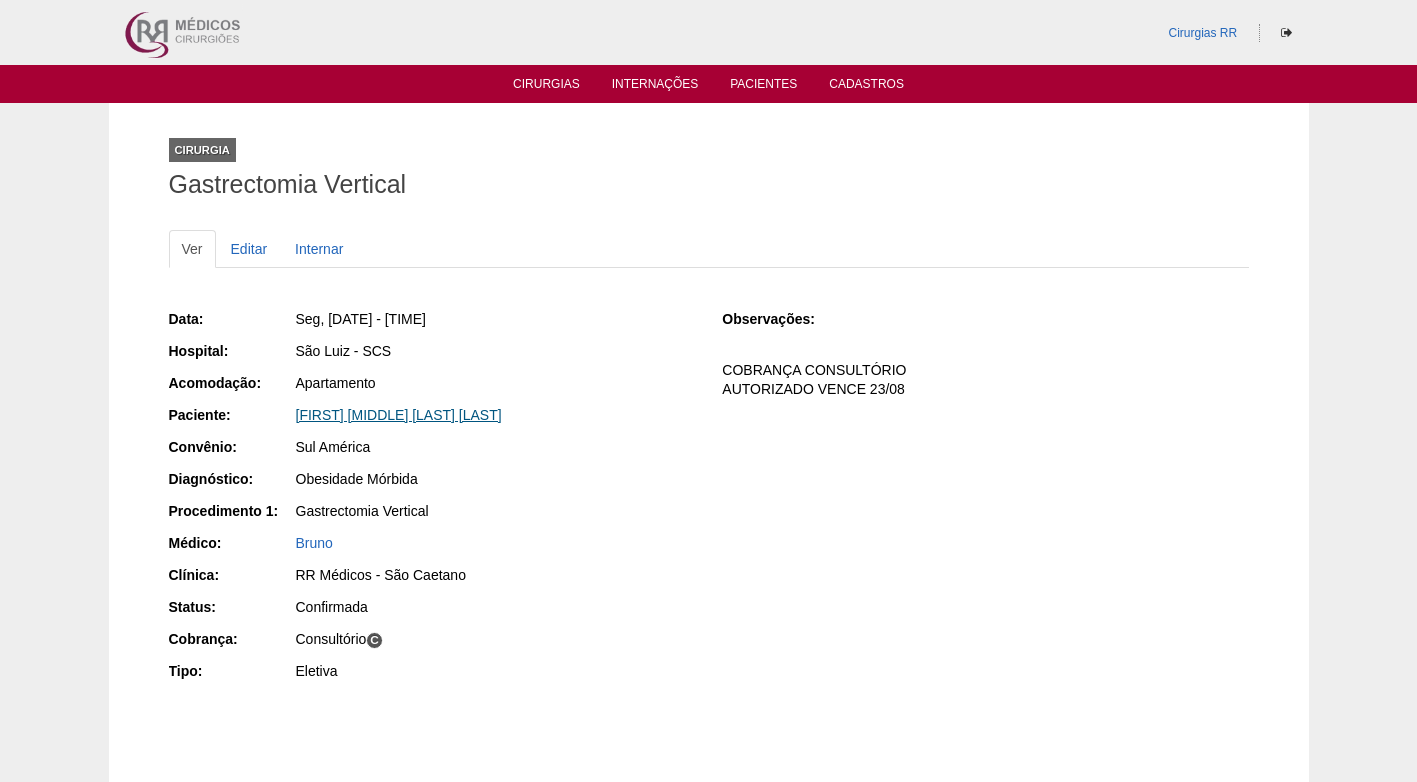 click on "[FIRST] [MIDDLE] [LAST] [LAST]" at bounding box center [399, 415] 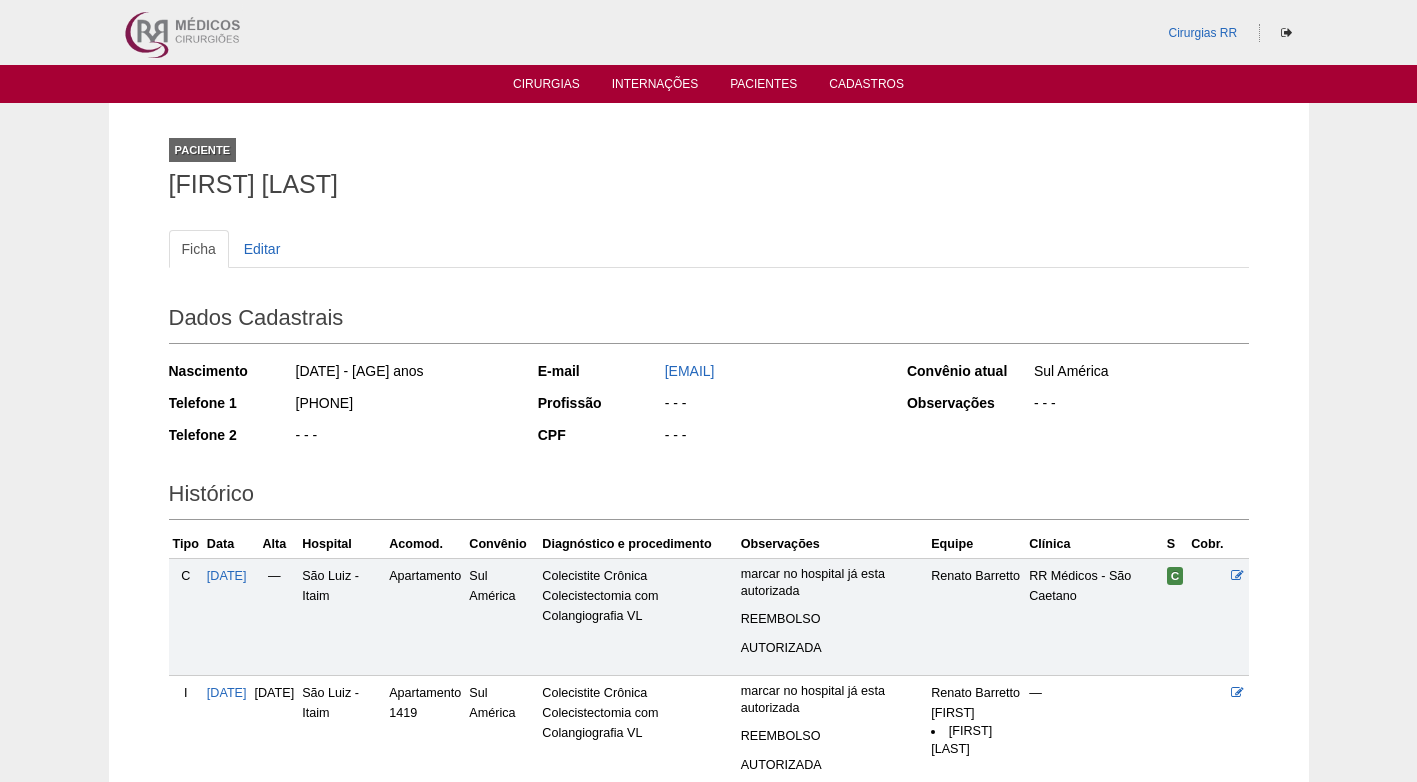 scroll, scrollTop: 0, scrollLeft: 0, axis: both 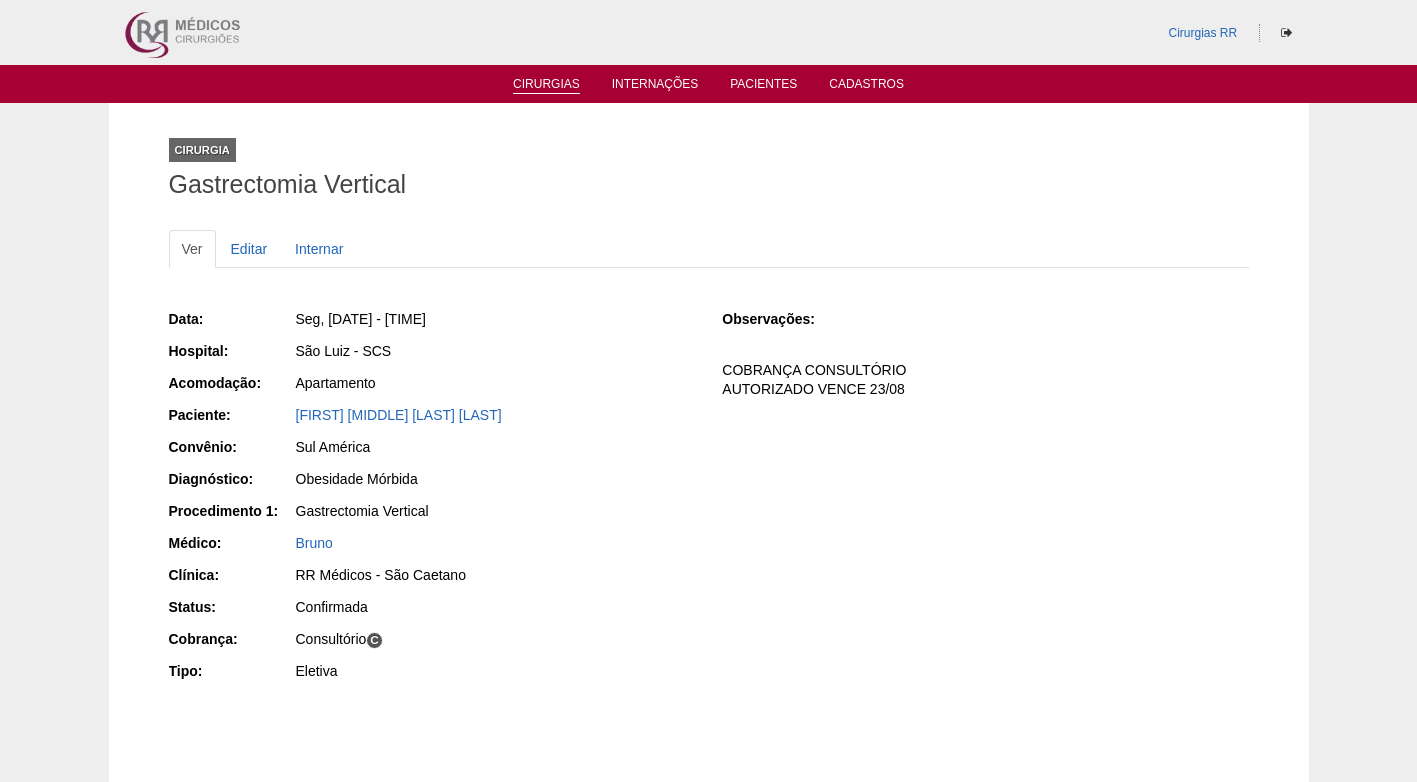 click on "Cirurgias" at bounding box center [546, 85] 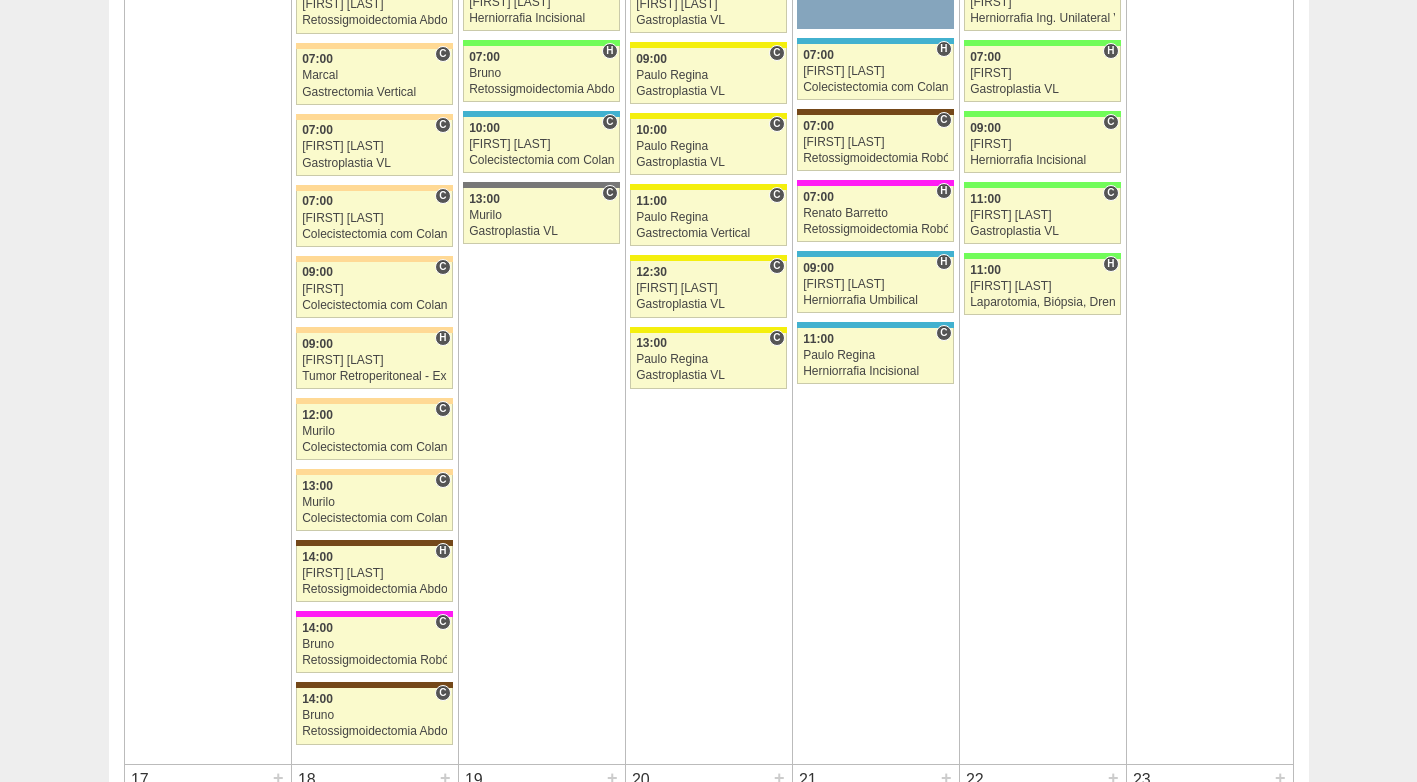 scroll, scrollTop: 3200, scrollLeft: 0, axis: vertical 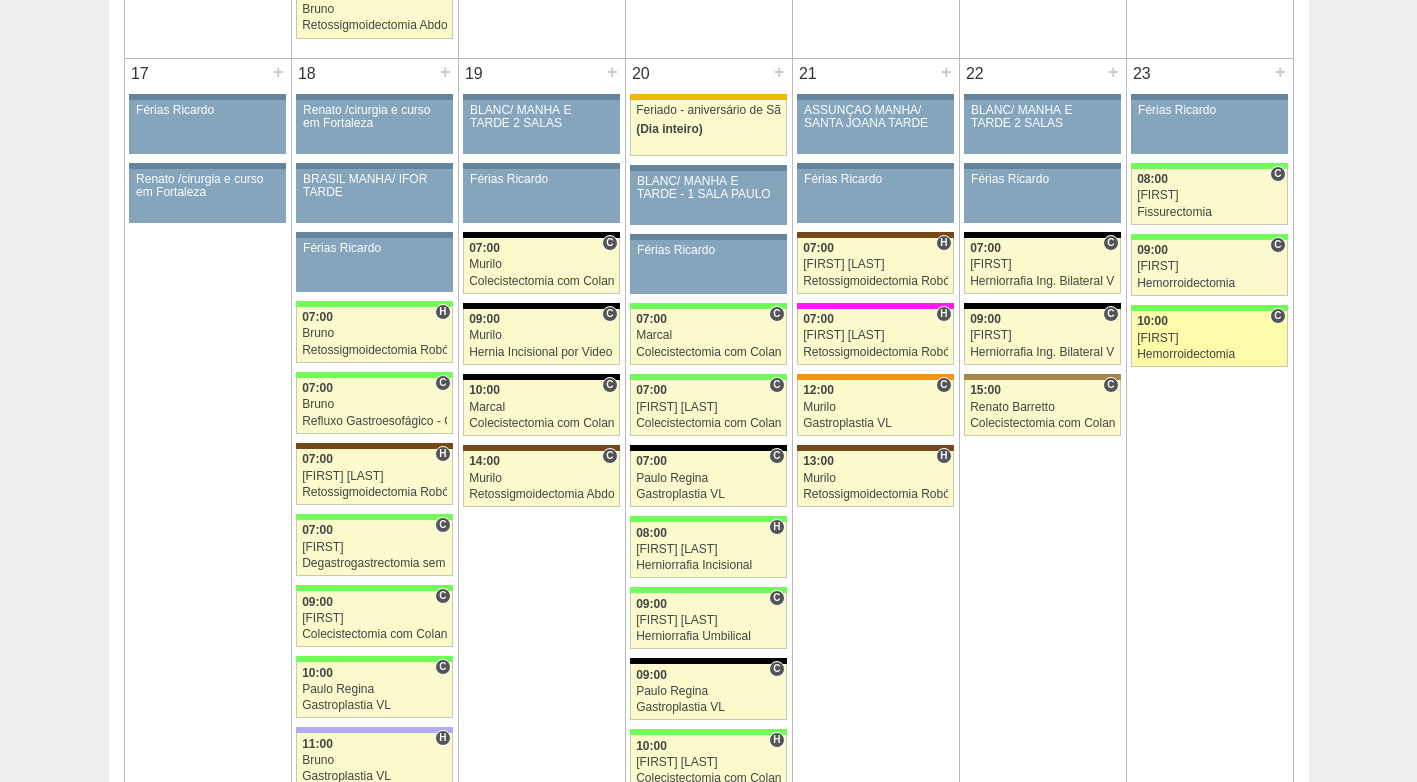click on "Hemorroidectomia" at bounding box center (1209, 354) 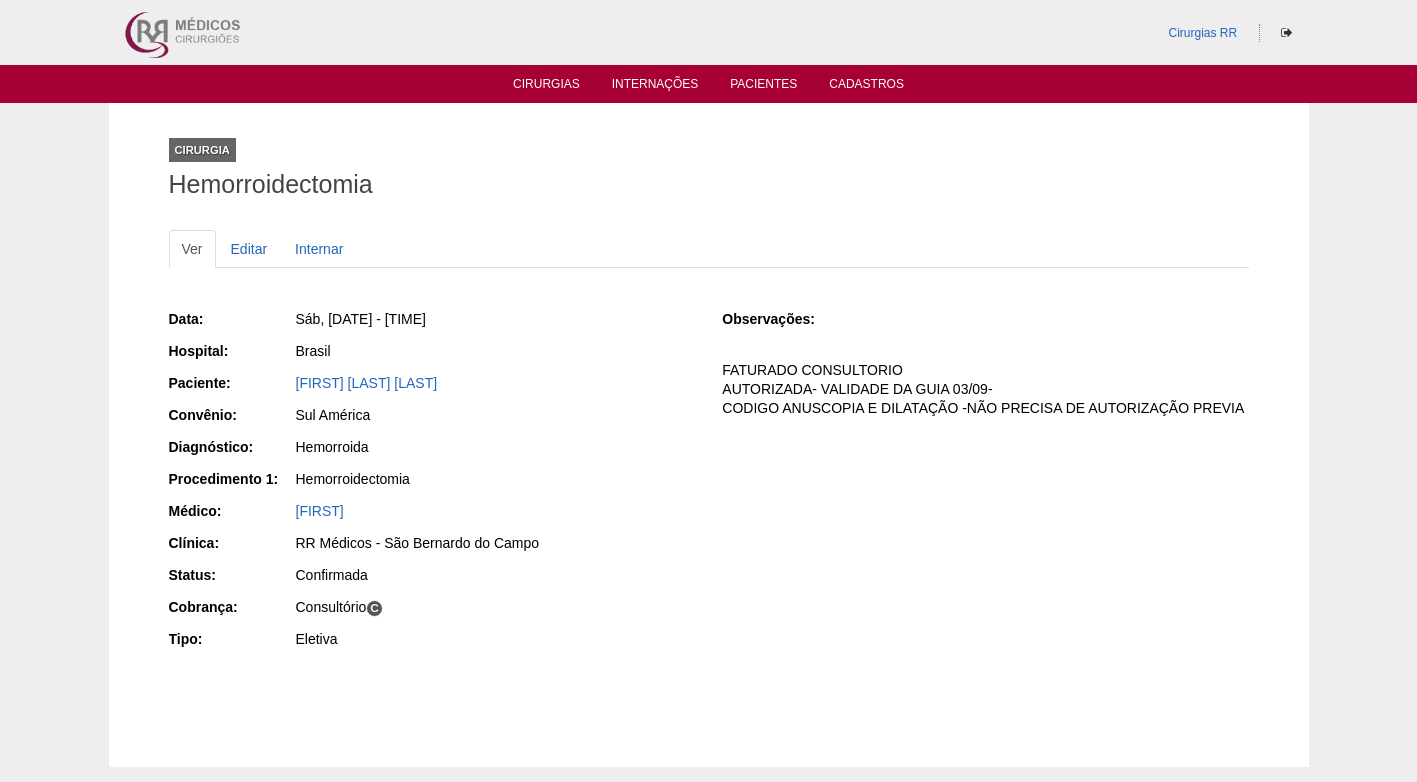 scroll, scrollTop: 0, scrollLeft: 0, axis: both 